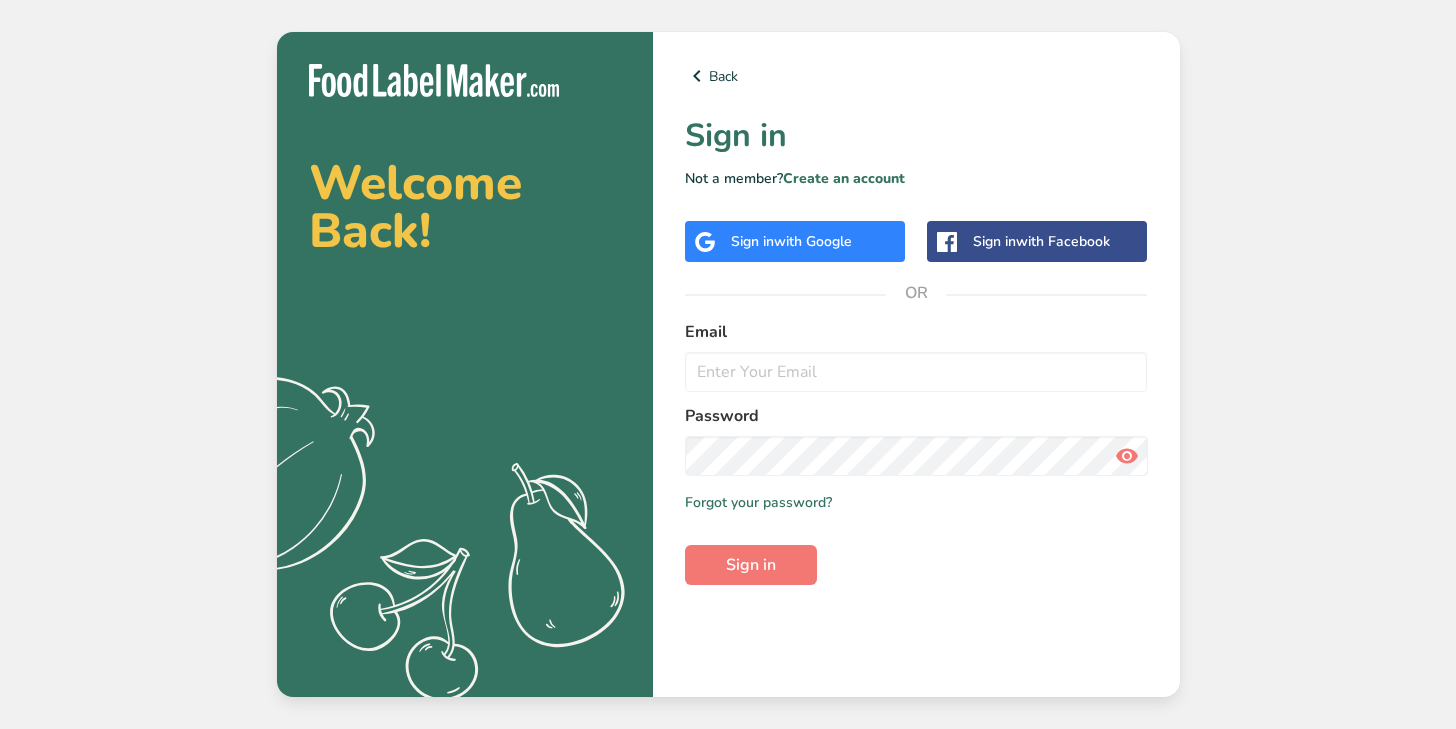scroll, scrollTop: 0, scrollLeft: 0, axis: both 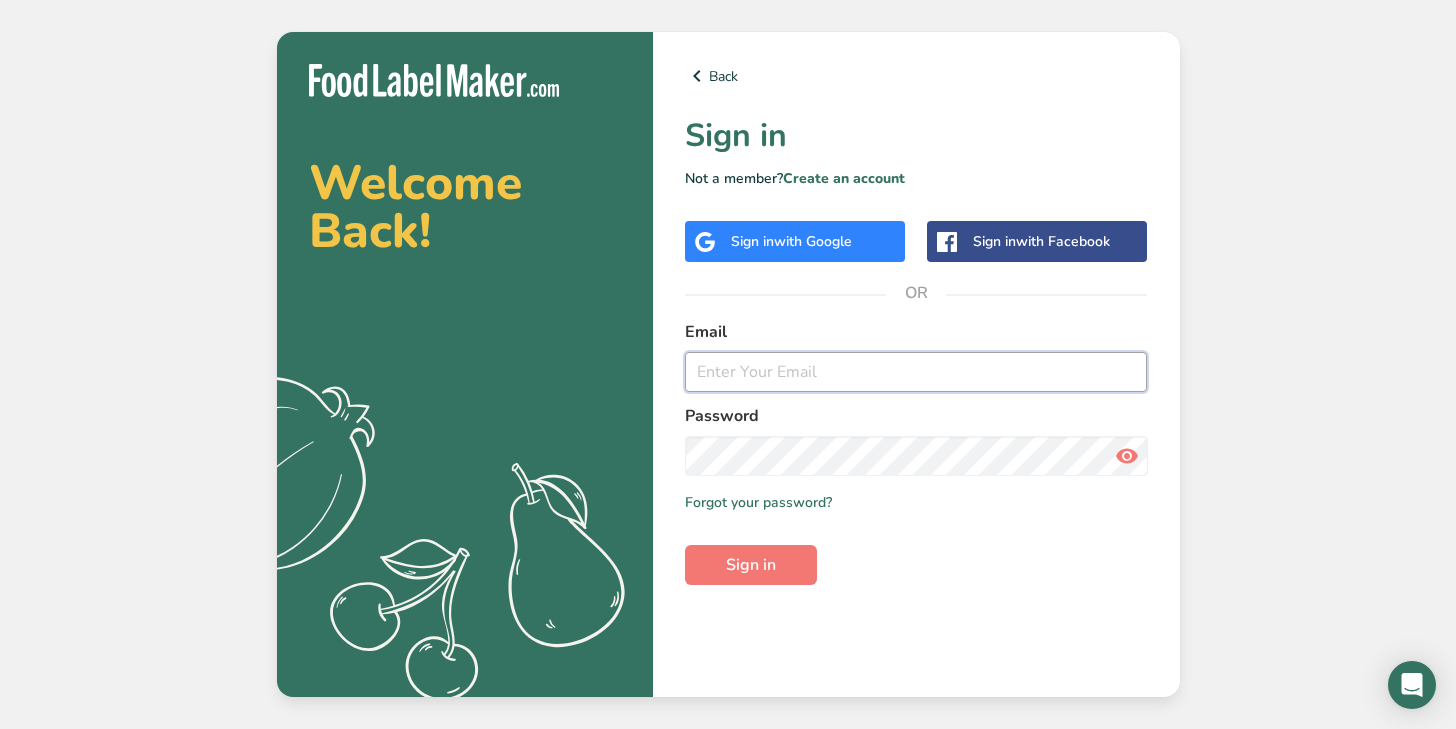type on "sjoshi0227@gmail.com" 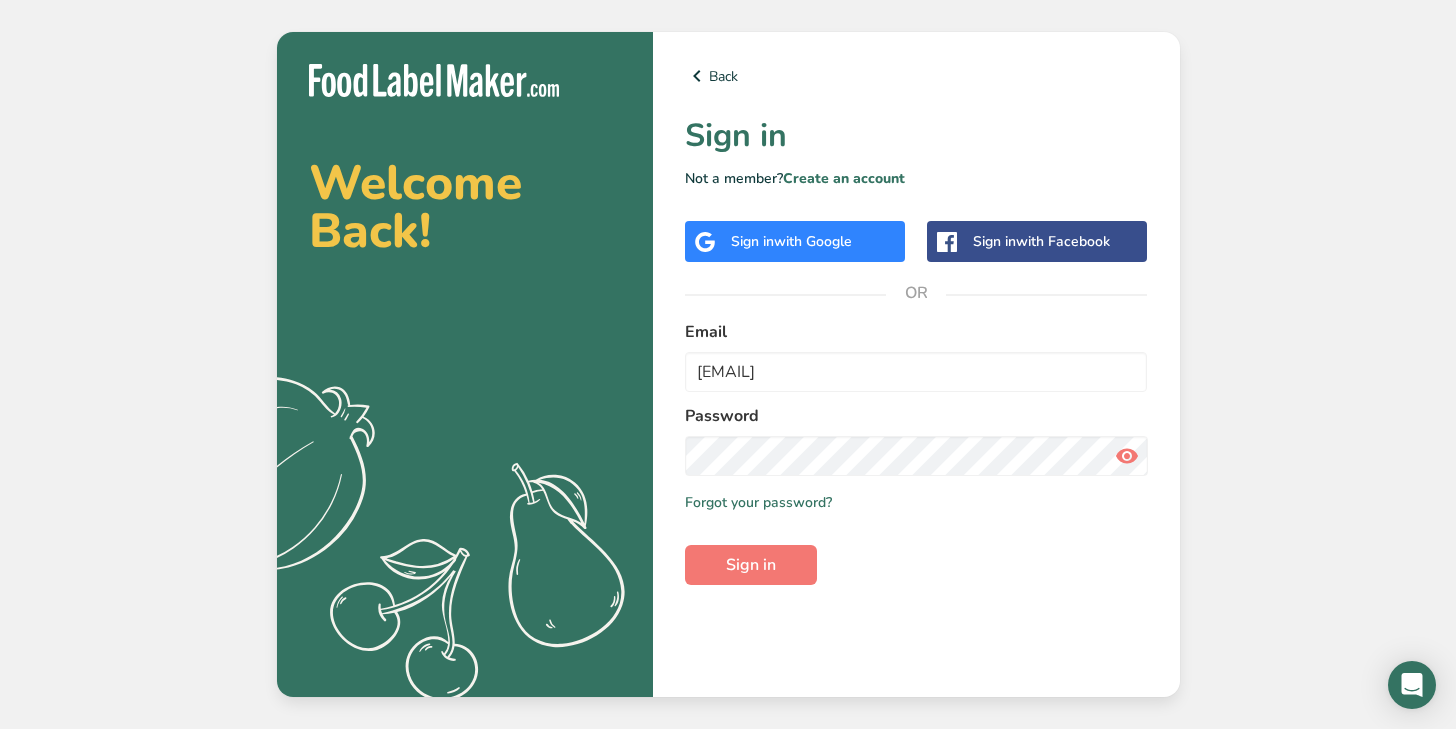 click at bounding box center [1127, 456] 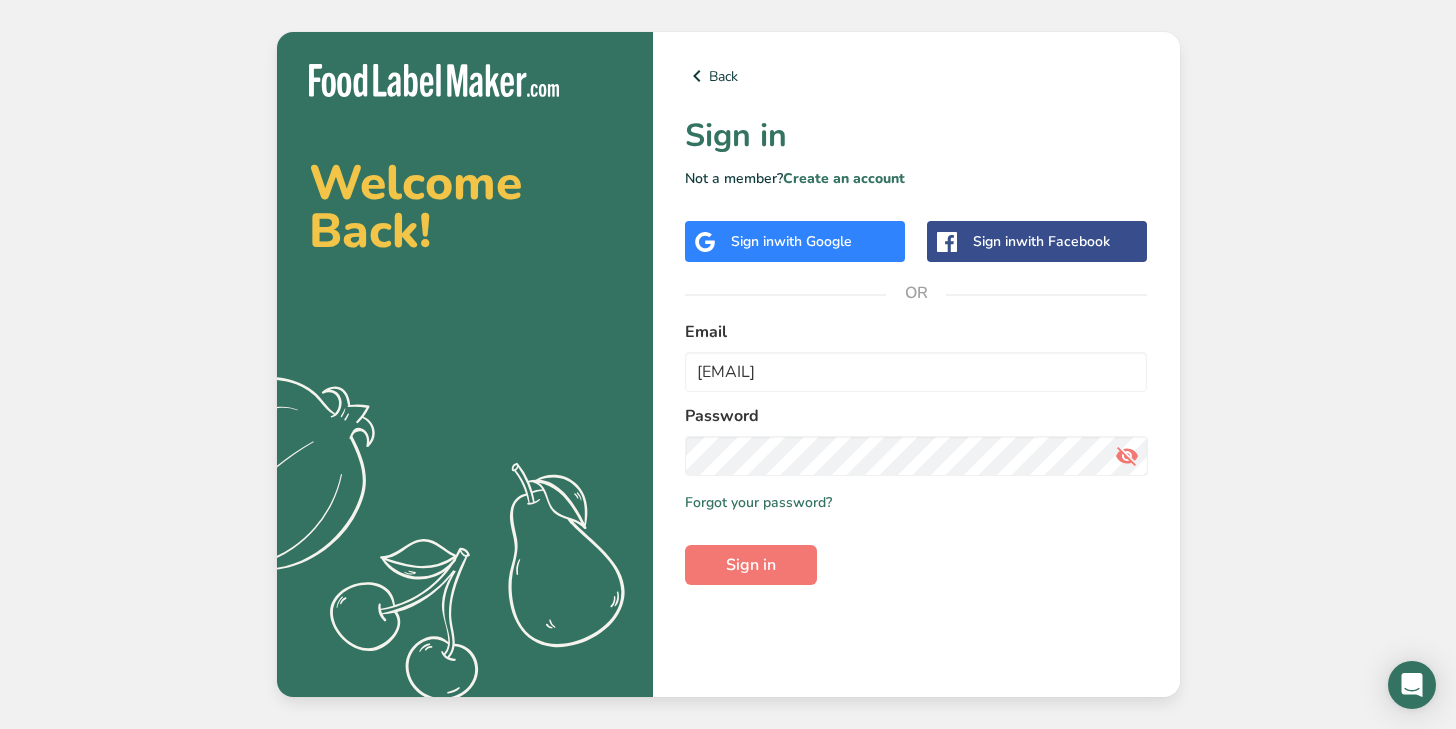 click at bounding box center [1127, 456] 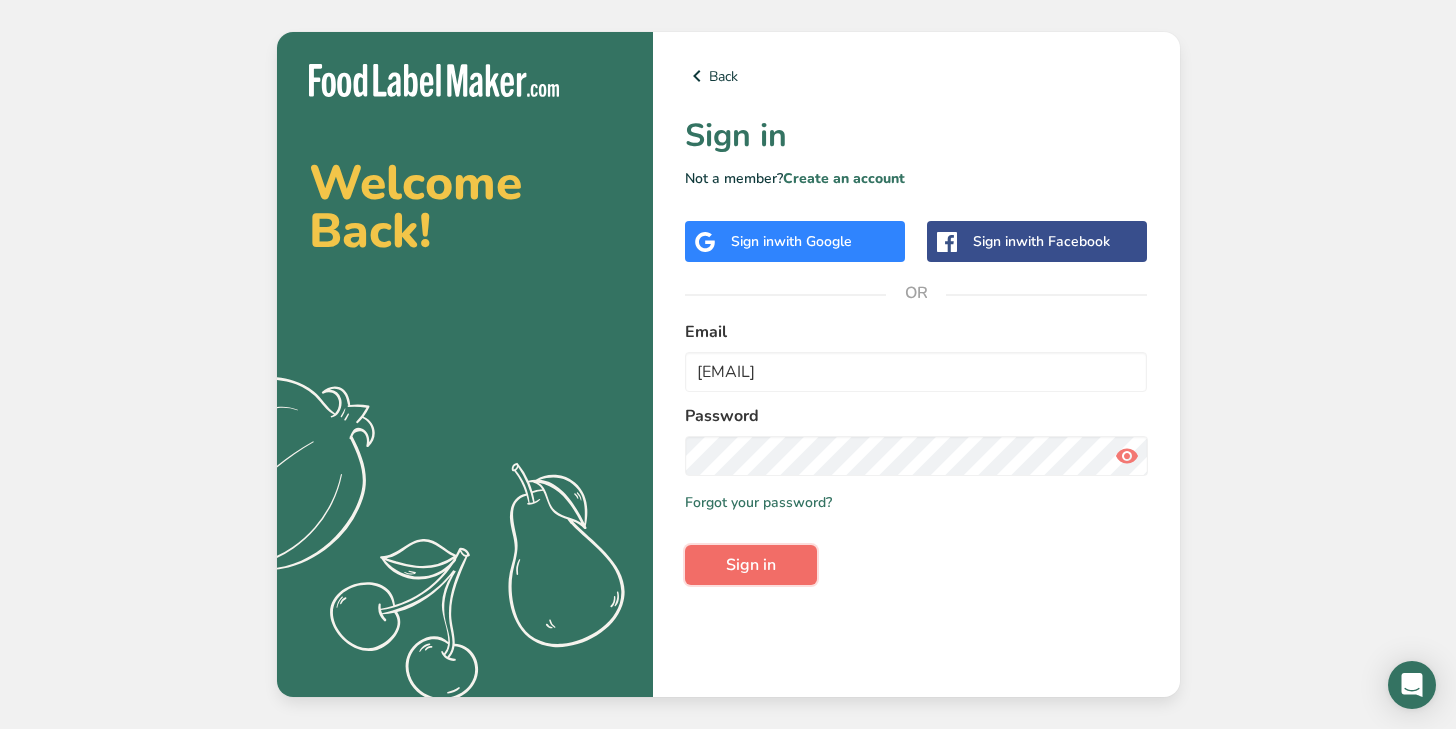 click on "Sign in" at bounding box center (751, 565) 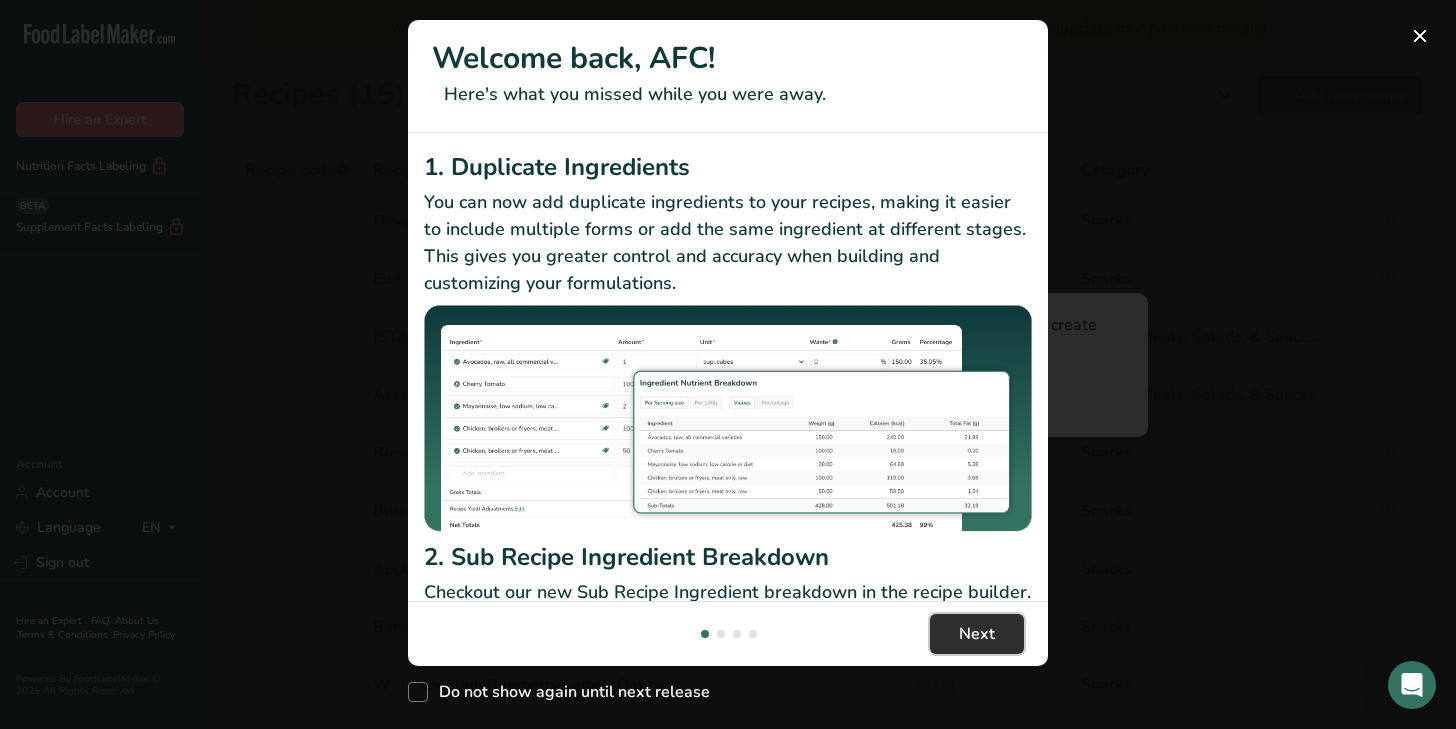 click on "Next" at bounding box center [977, 634] 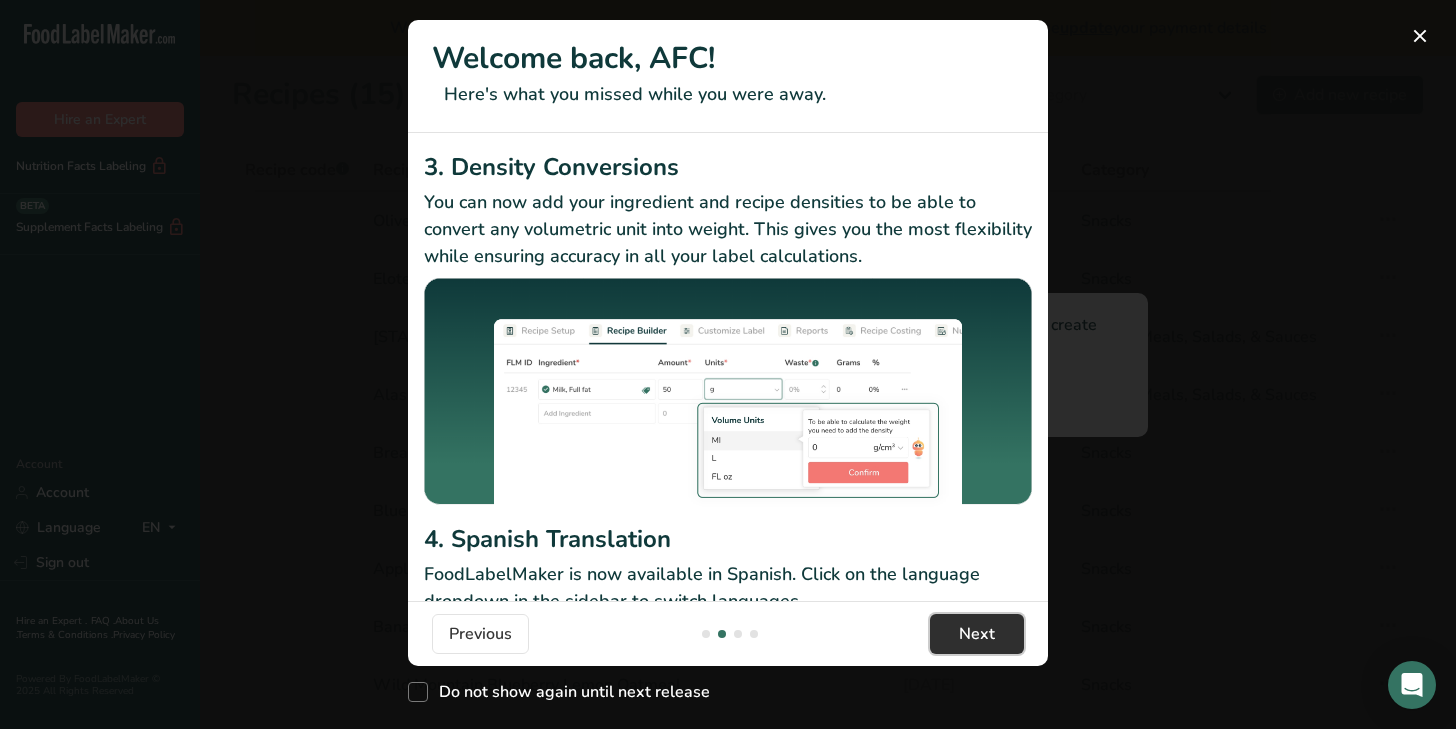 click on "Next" at bounding box center (977, 634) 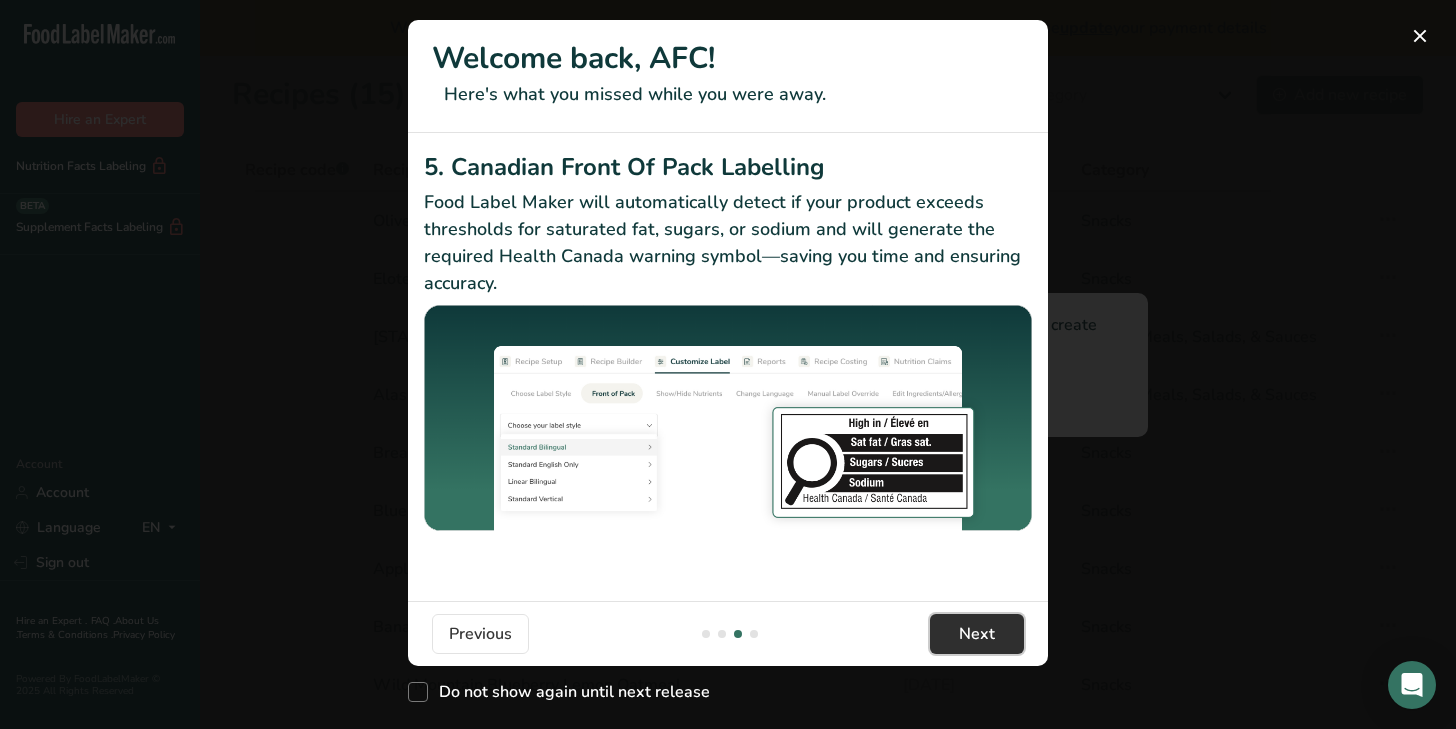 click on "Next" at bounding box center (977, 634) 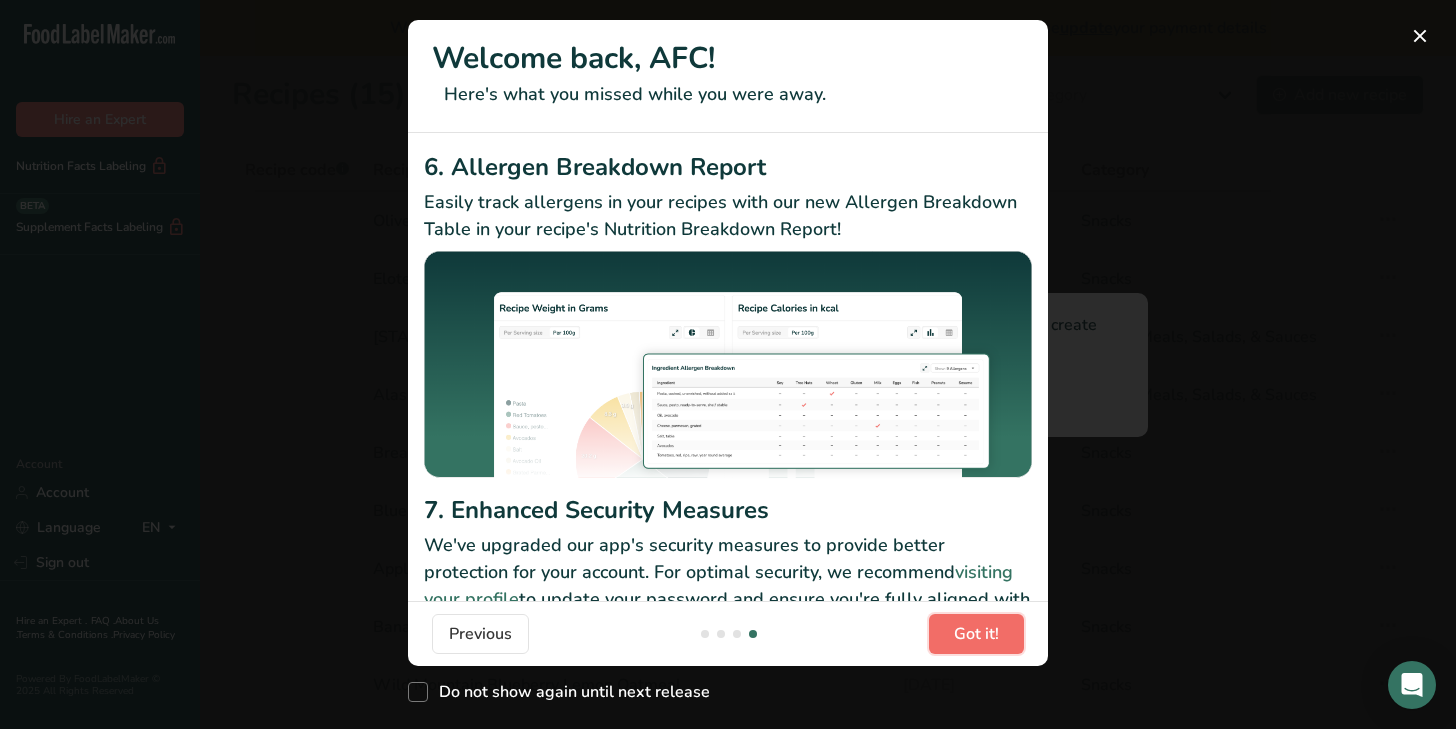 click on "Got it!" at bounding box center (976, 634) 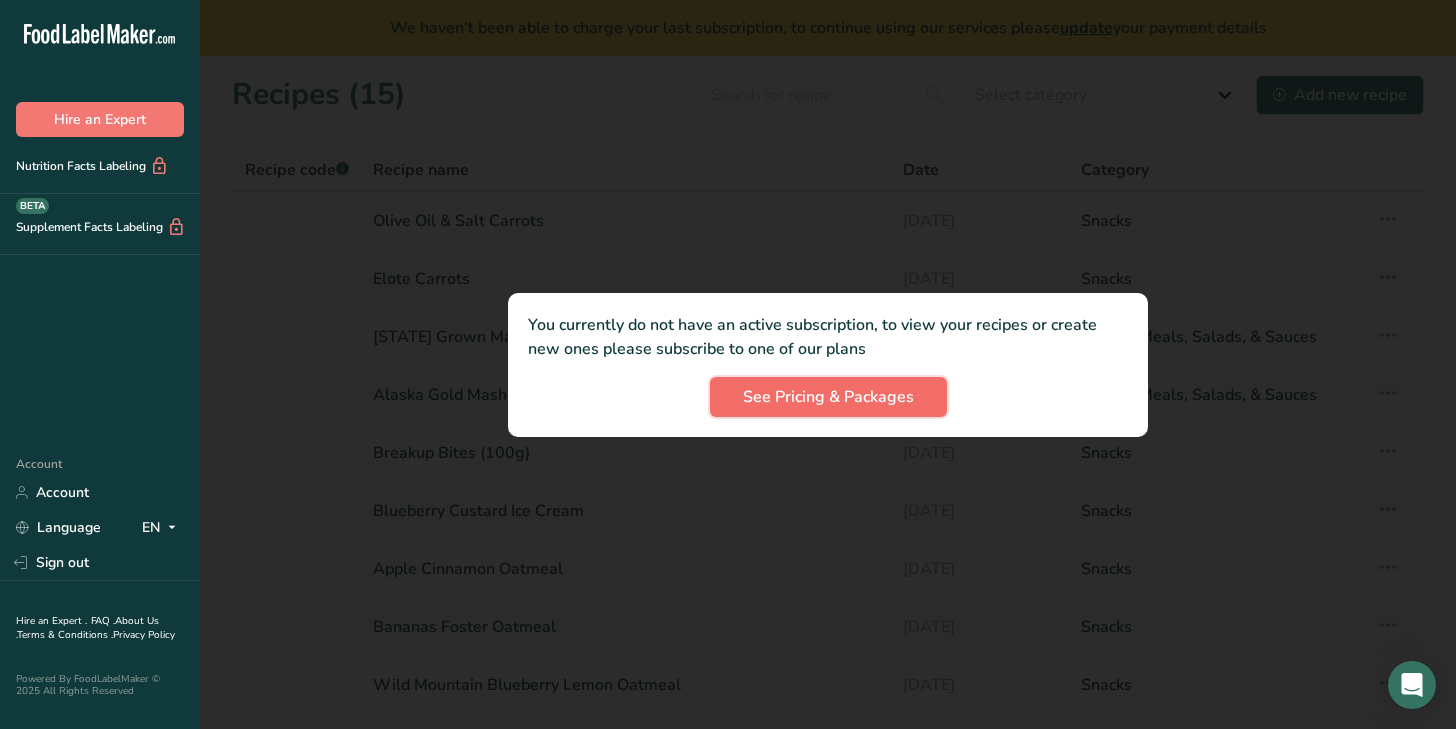 click on "See Pricing & Packages" at bounding box center (828, 397) 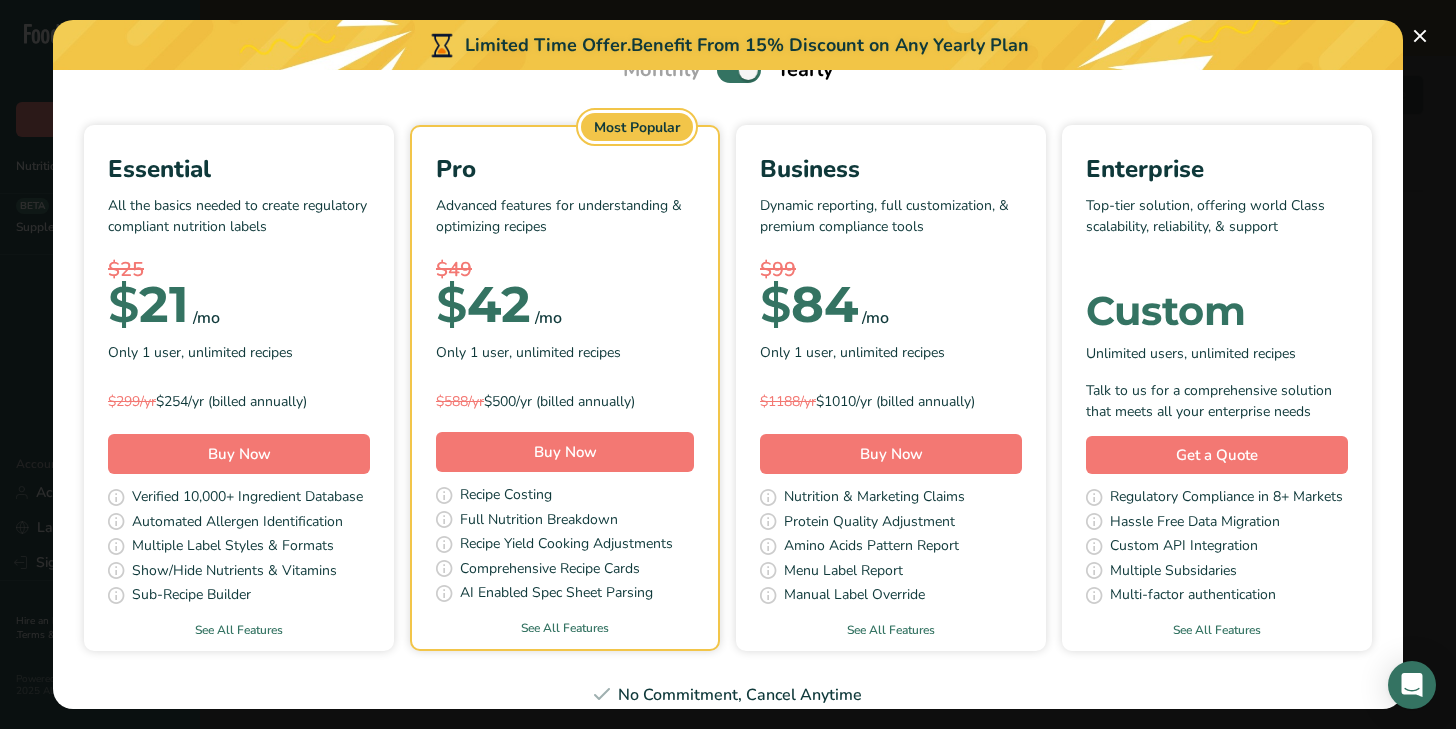 scroll, scrollTop: 124, scrollLeft: 0, axis: vertical 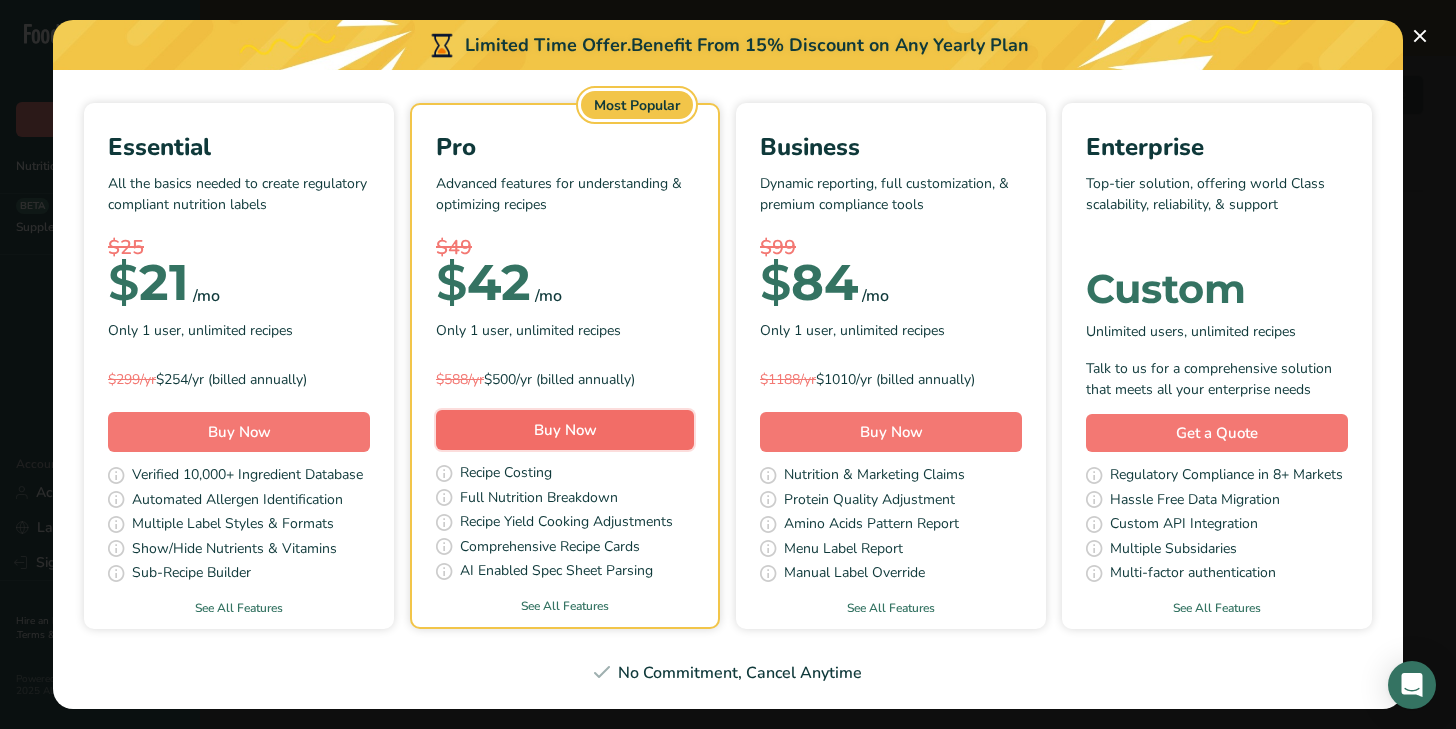 click on "Buy Now" at bounding box center (565, 430) 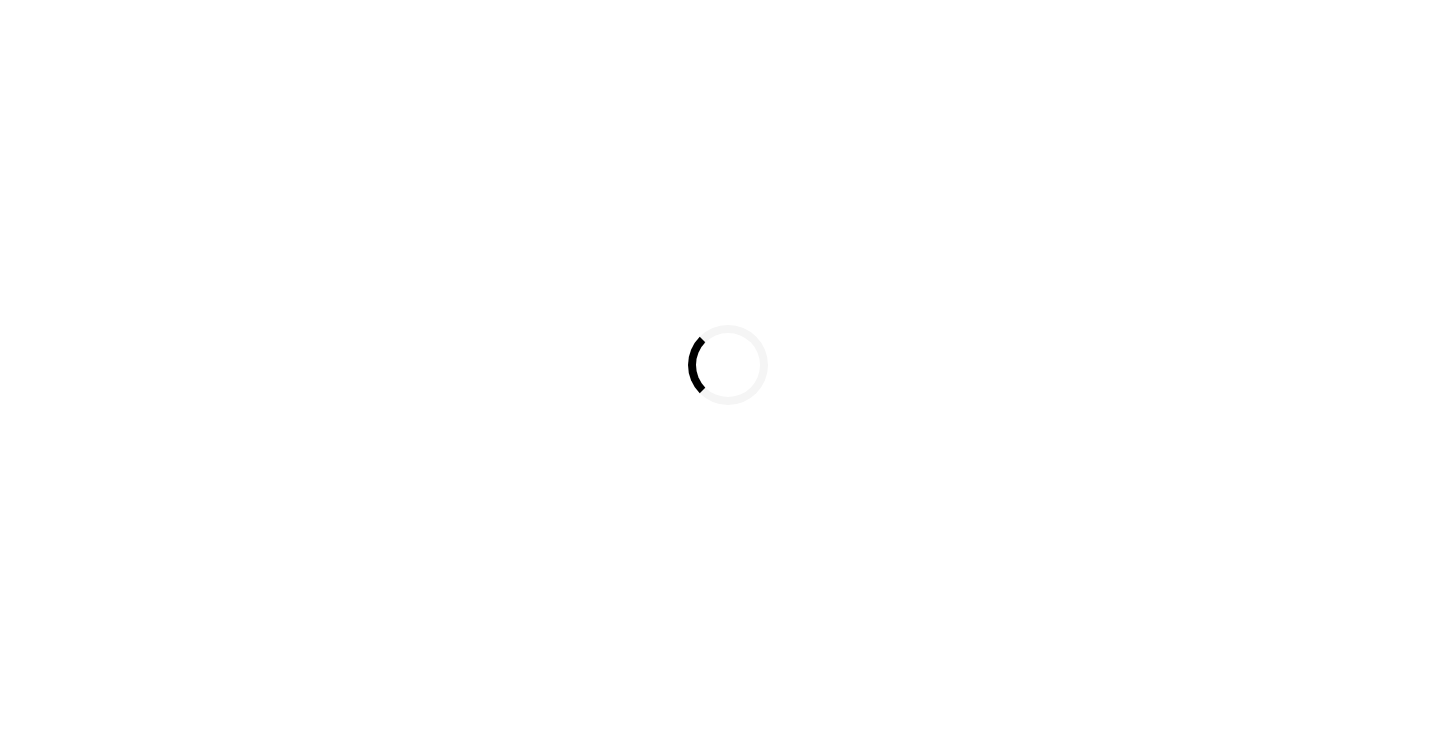 scroll, scrollTop: 0, scrollLeft: 0, axis: both 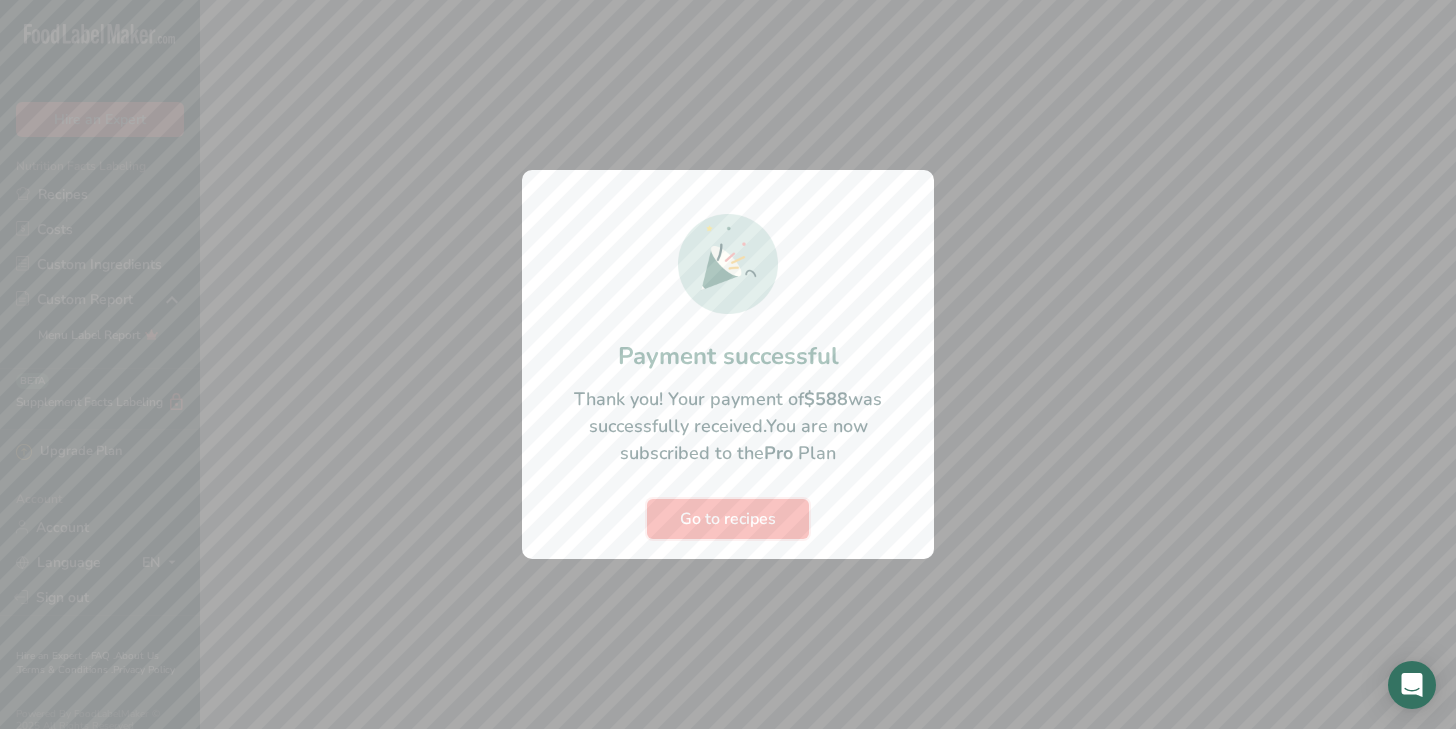 click on "Go to recipes" at bounding box center [728, 519] 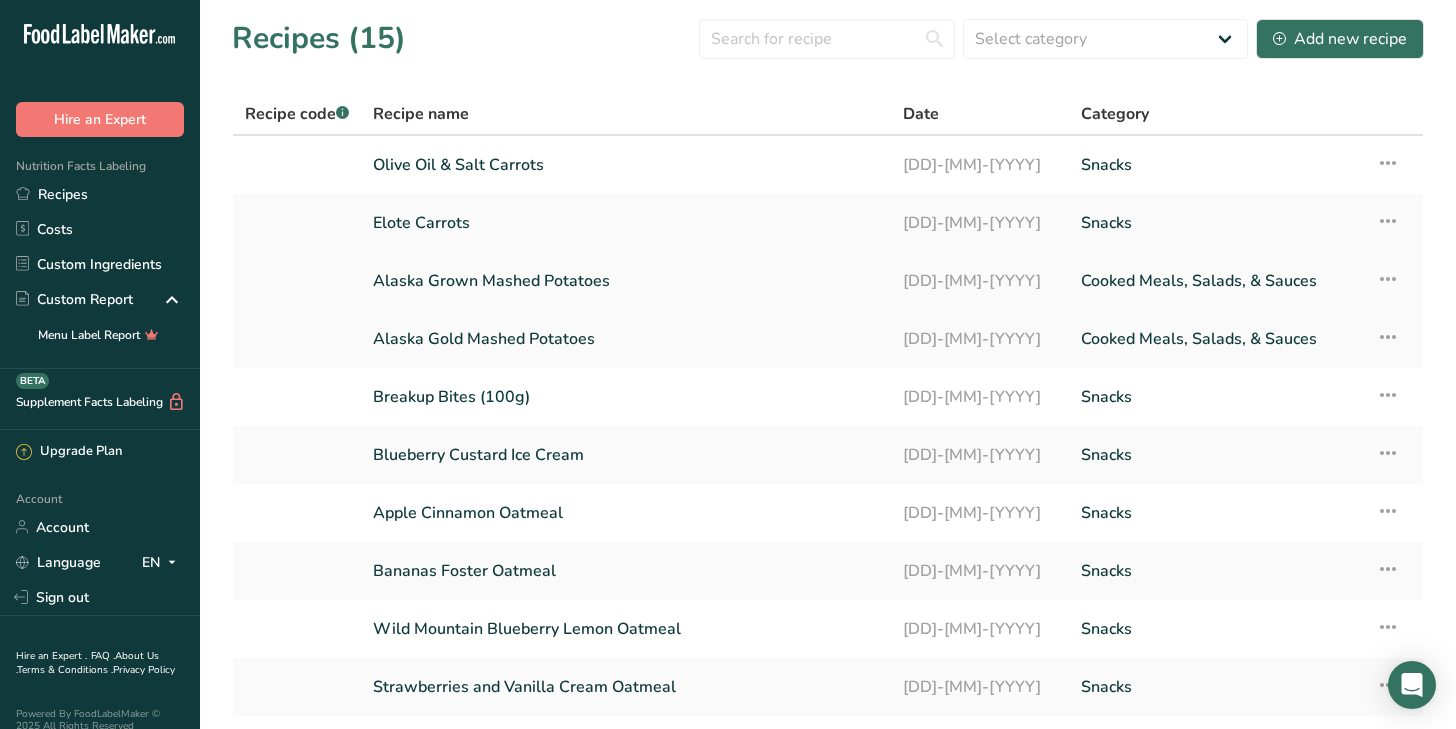 click on "Alaska Grown Mashed Potatoes" at bounding box center [626, 281] 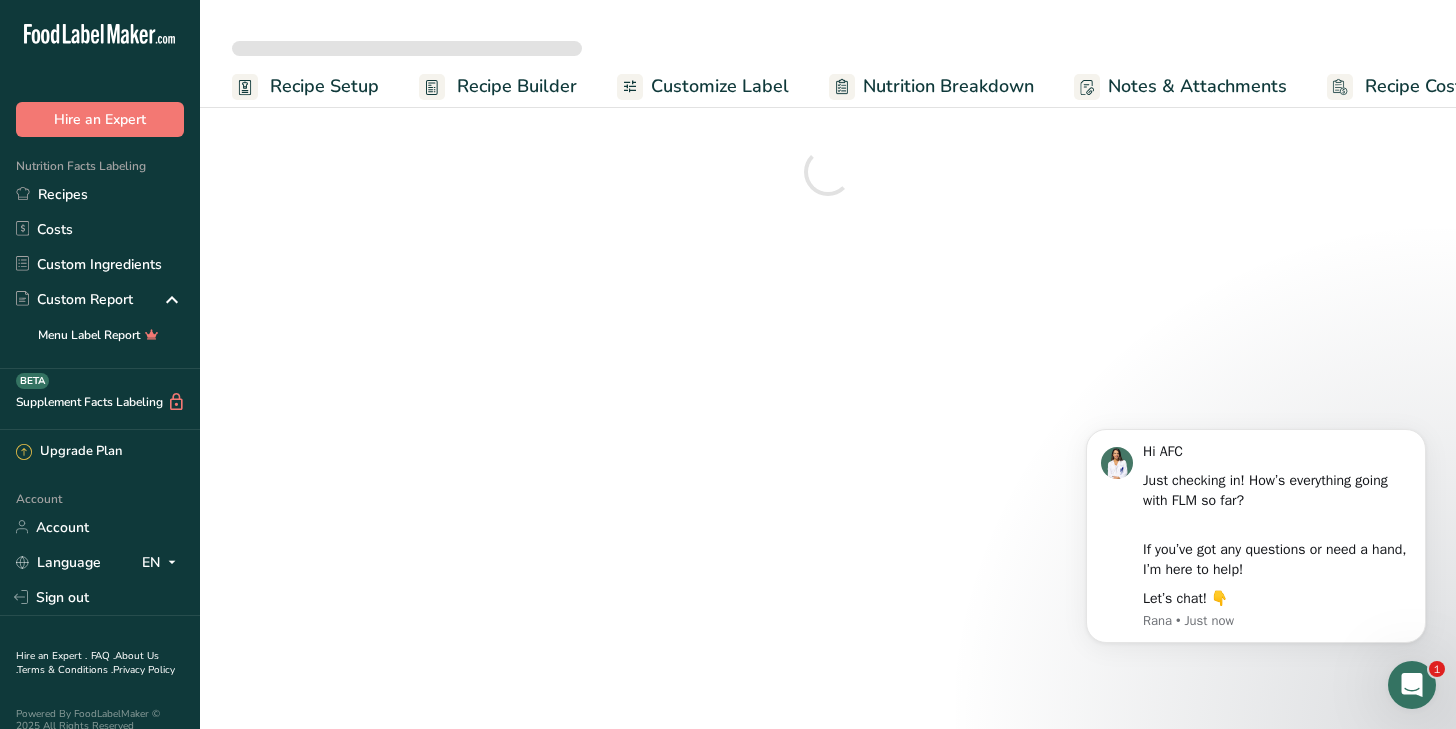 scroll, scrollTop: 0, scrollLeft: 0, axis: both 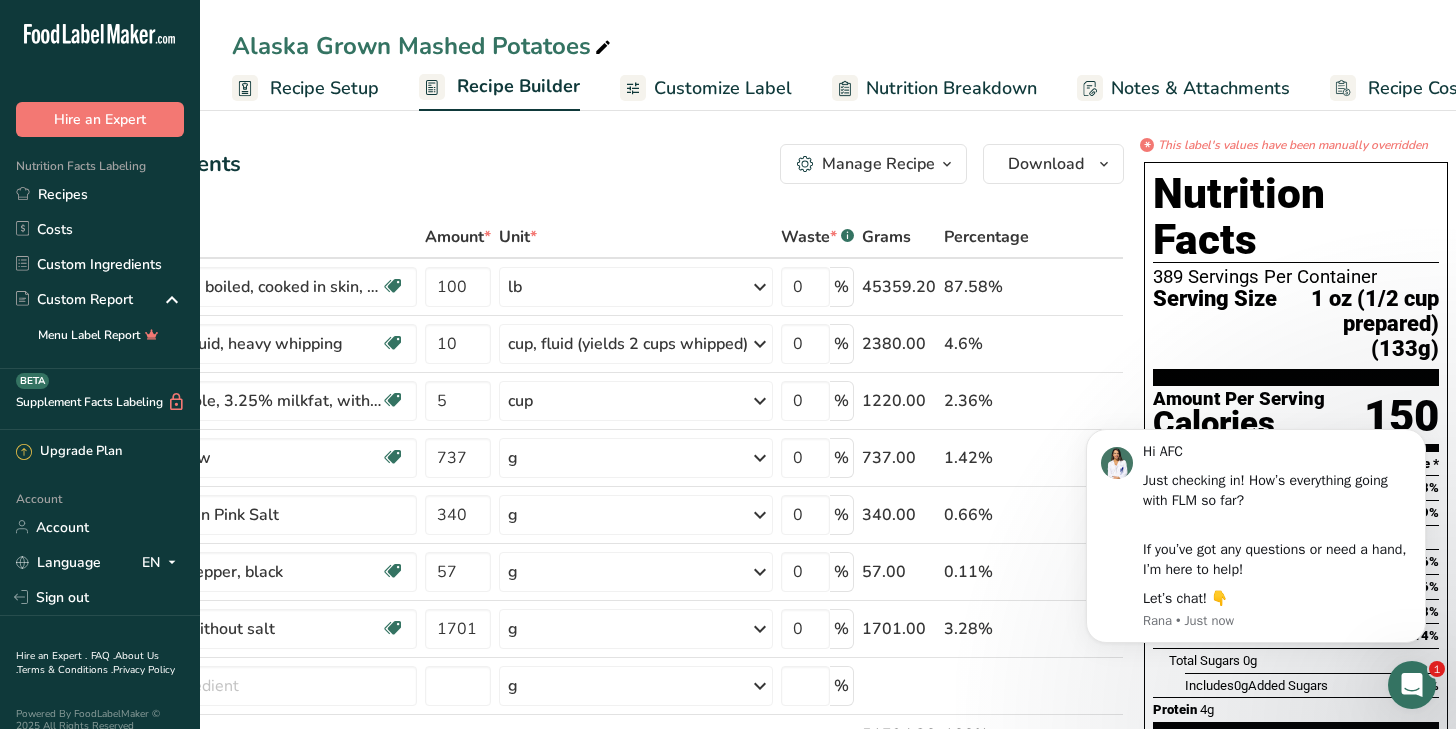click at bounding box center [1412, 685] 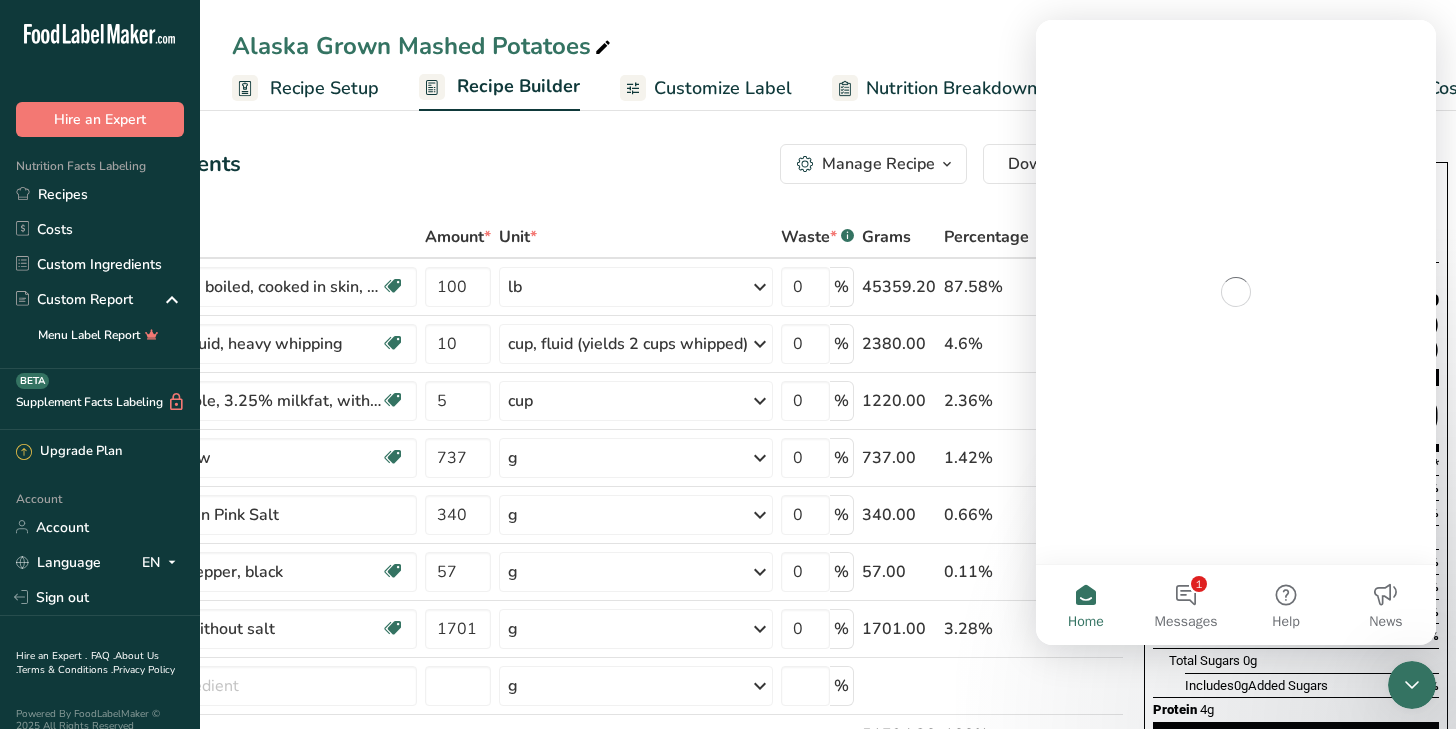 scroll, scrollTop: 0, scrollLeft: 0, axis: both 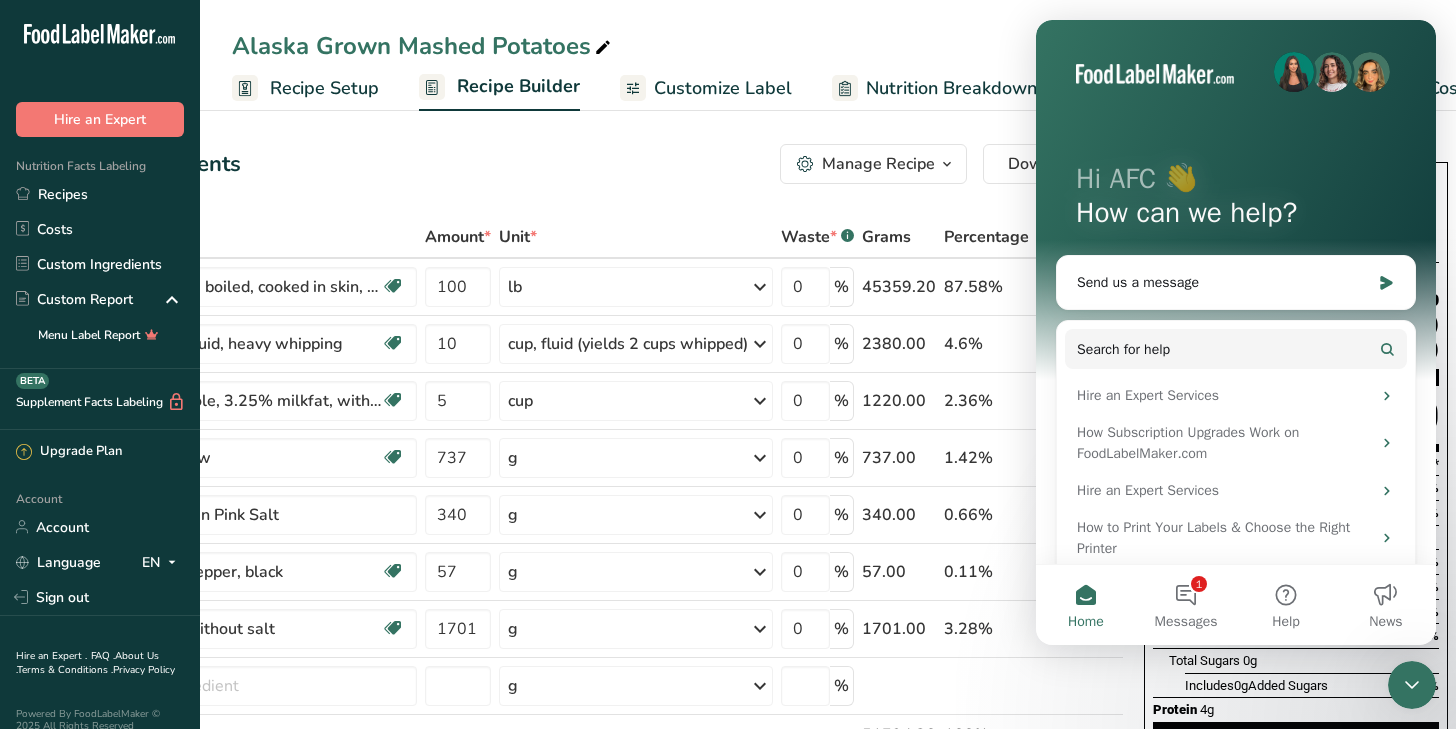 click on "Alaska Grown Mashed Potatoes" at bounding box center [828, 46] 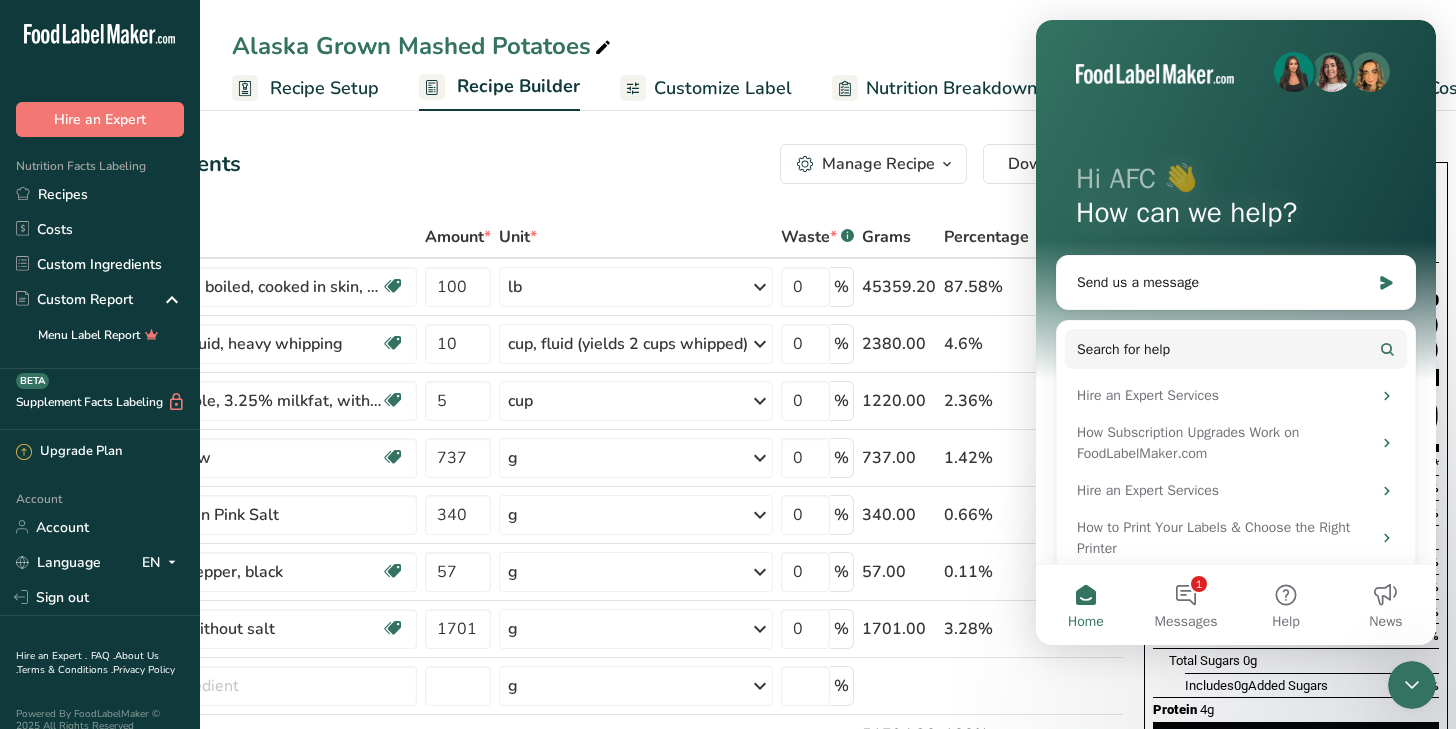 click 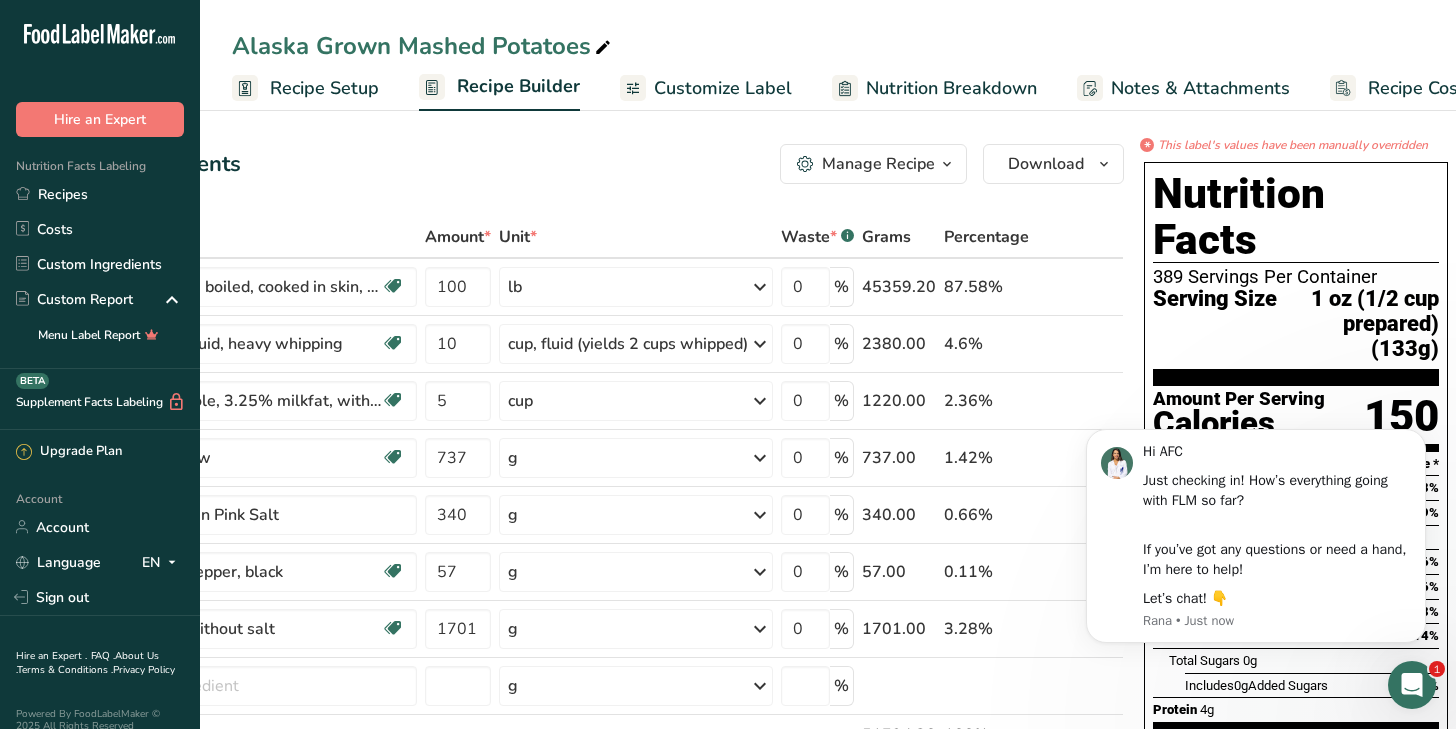 scroll, scrollTop: 0, scrollLeft: 0, axis: both 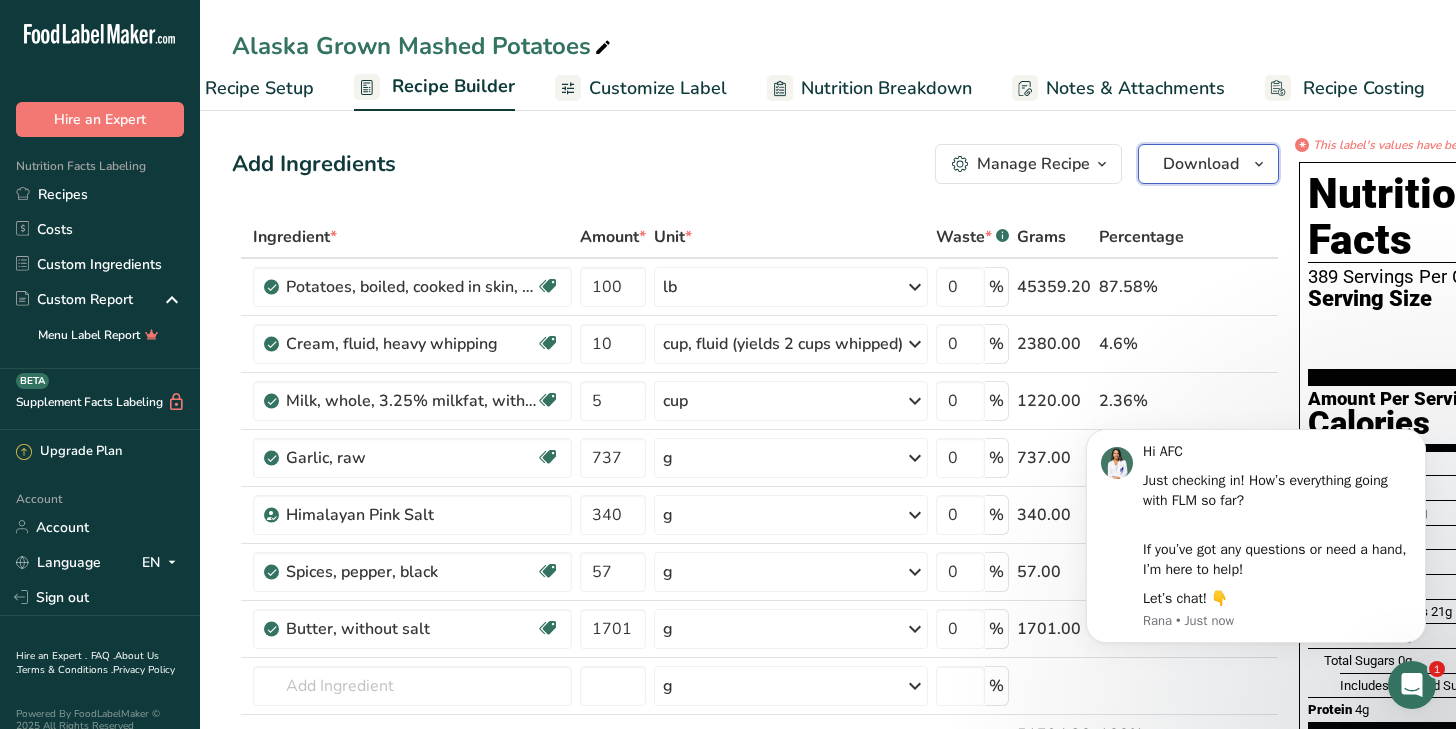 click on "Download" at bounding box center [1201, 164] 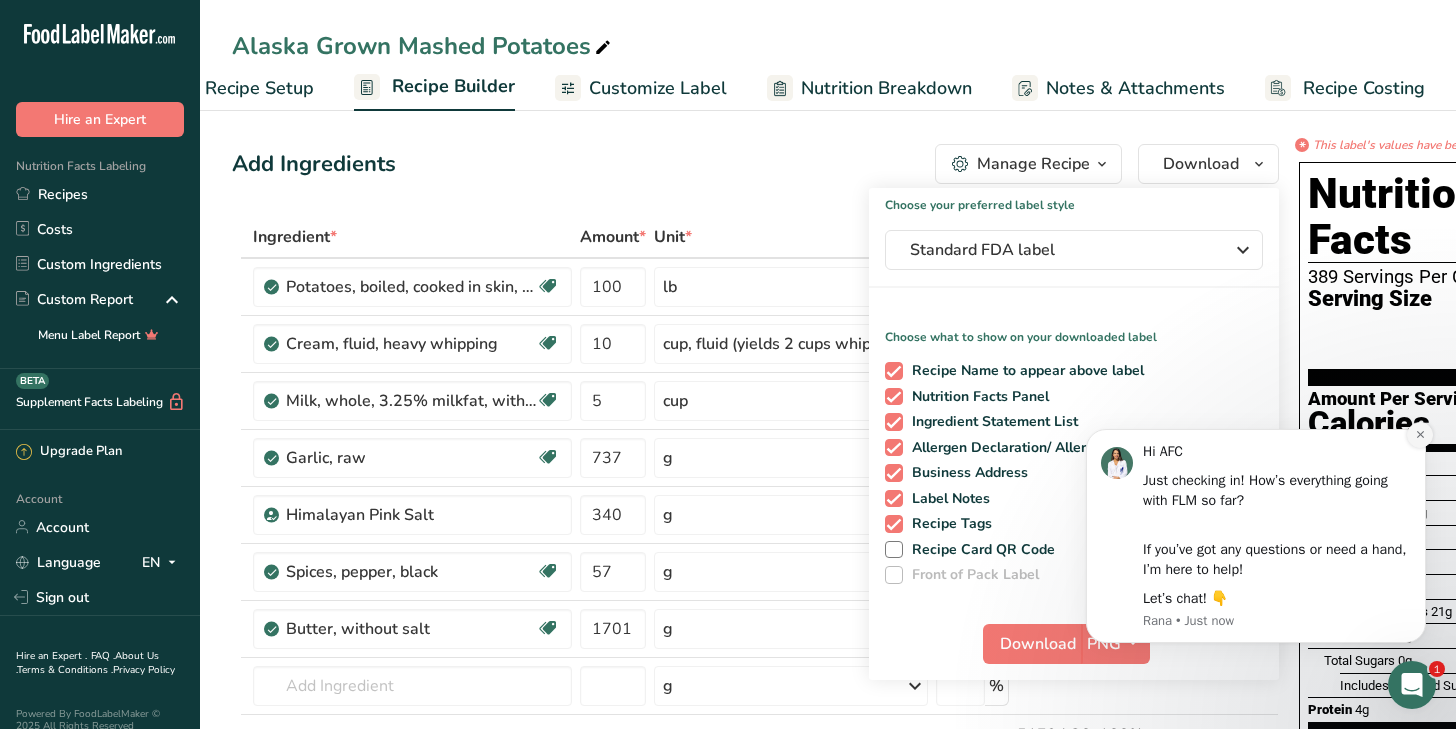 click at bounding box center [1420, 435] 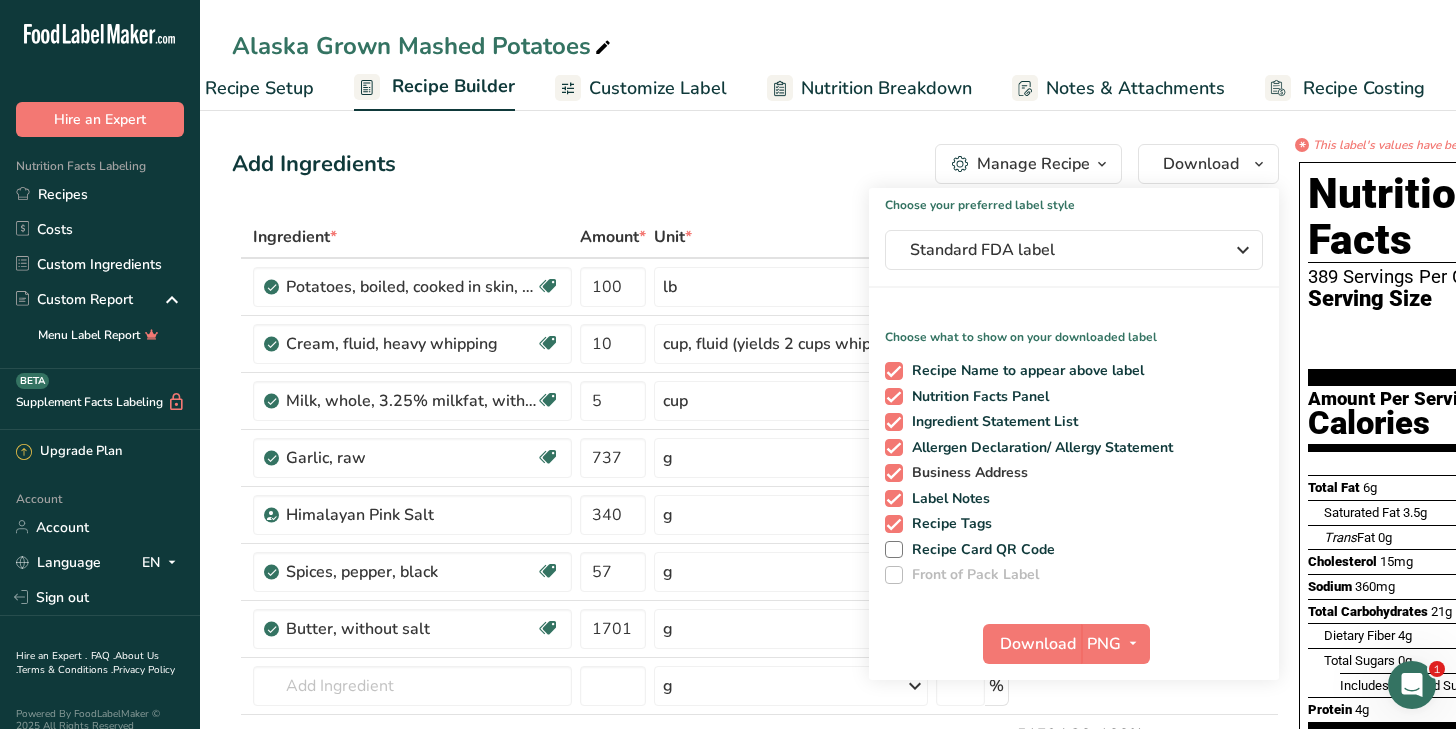 click at bounding box center (894, 473) 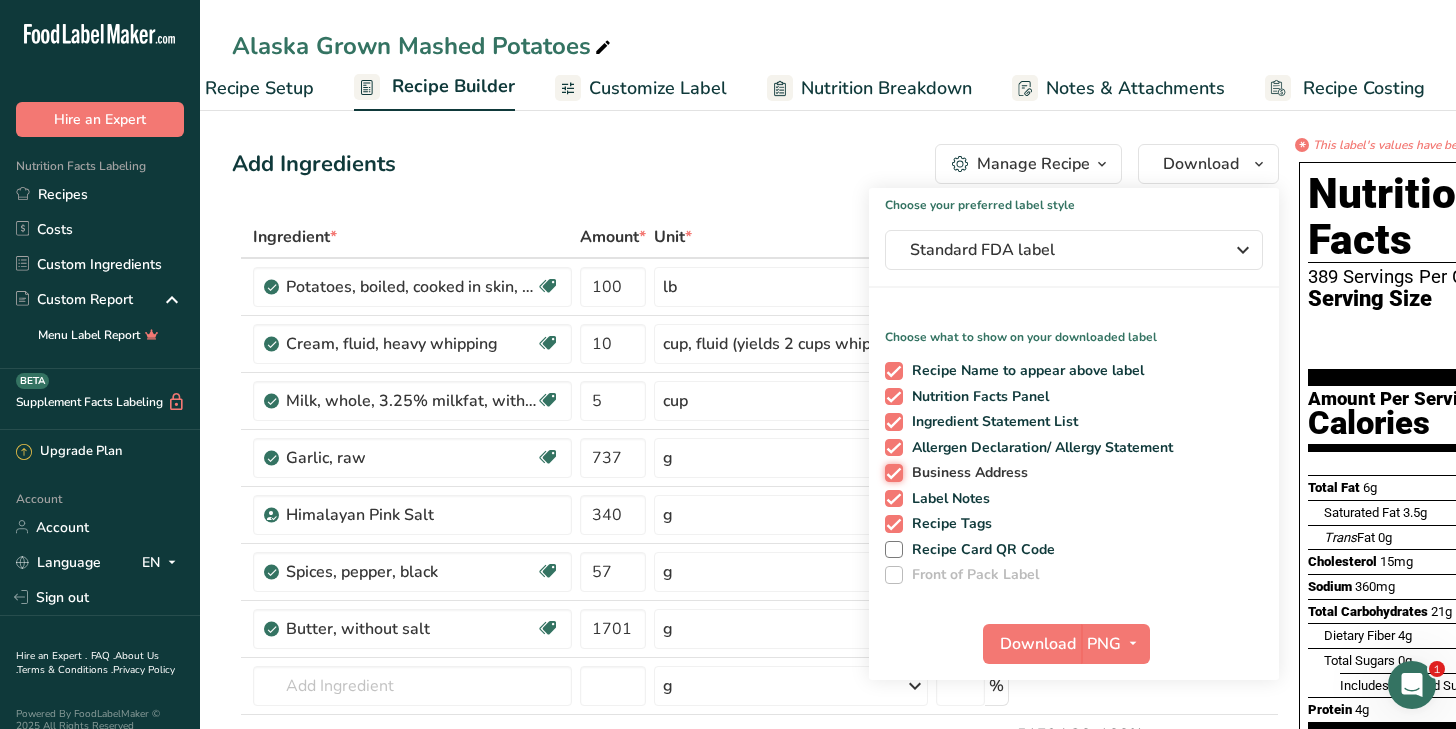 click on "Business Address" at bounding box center [891, 472] 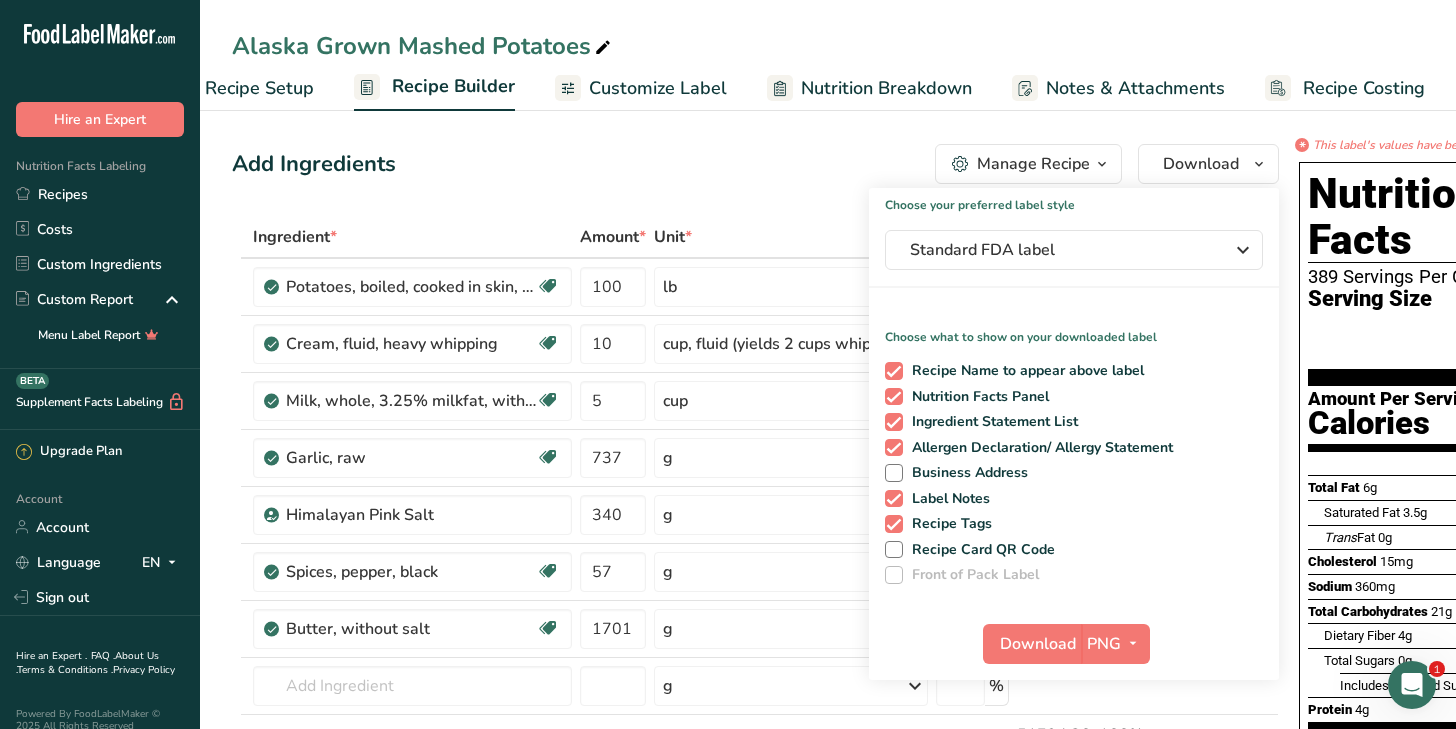 click on "Recipe Name to appear above label
Nutrition Facts Panel
Ingredient Statement List
Allergen Declaration/ Allergy Statement
Business Address
Label Notes
Recipe Tags
Recipe Card QR Code
Front of Pack Label" at bounding box center (1074, 469) 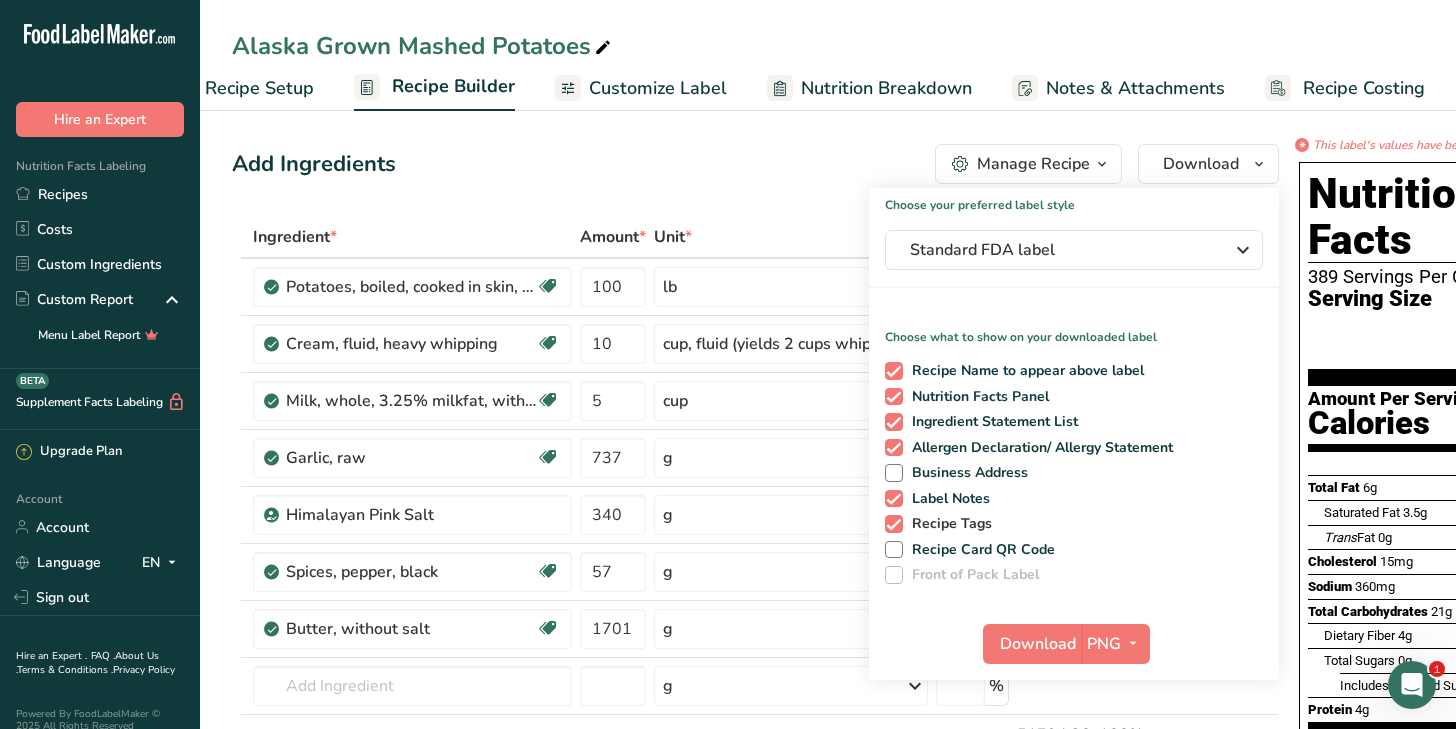 click at bounding box center (894, 524) 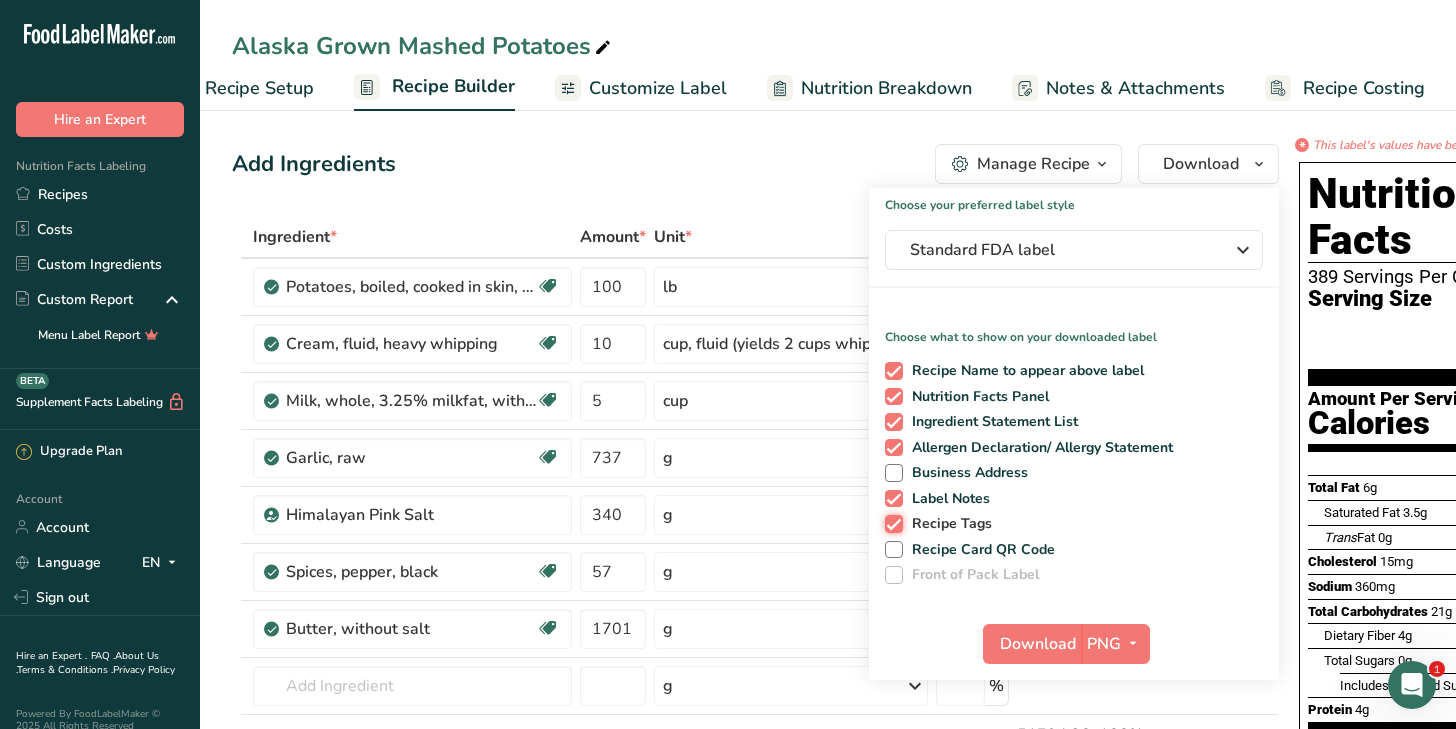 click on "Recipe Tags" at bounding box center (891, 523) 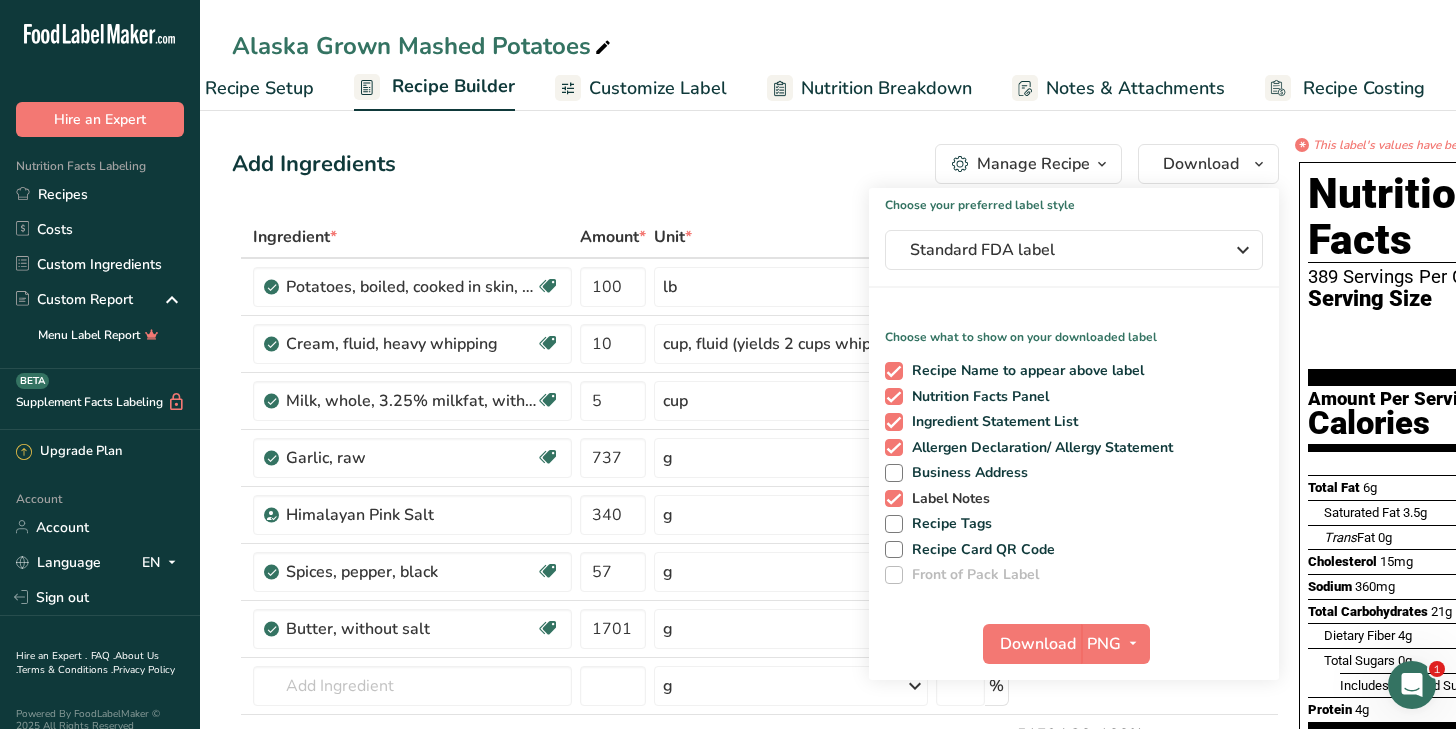 click at bounding box center [894, 499] 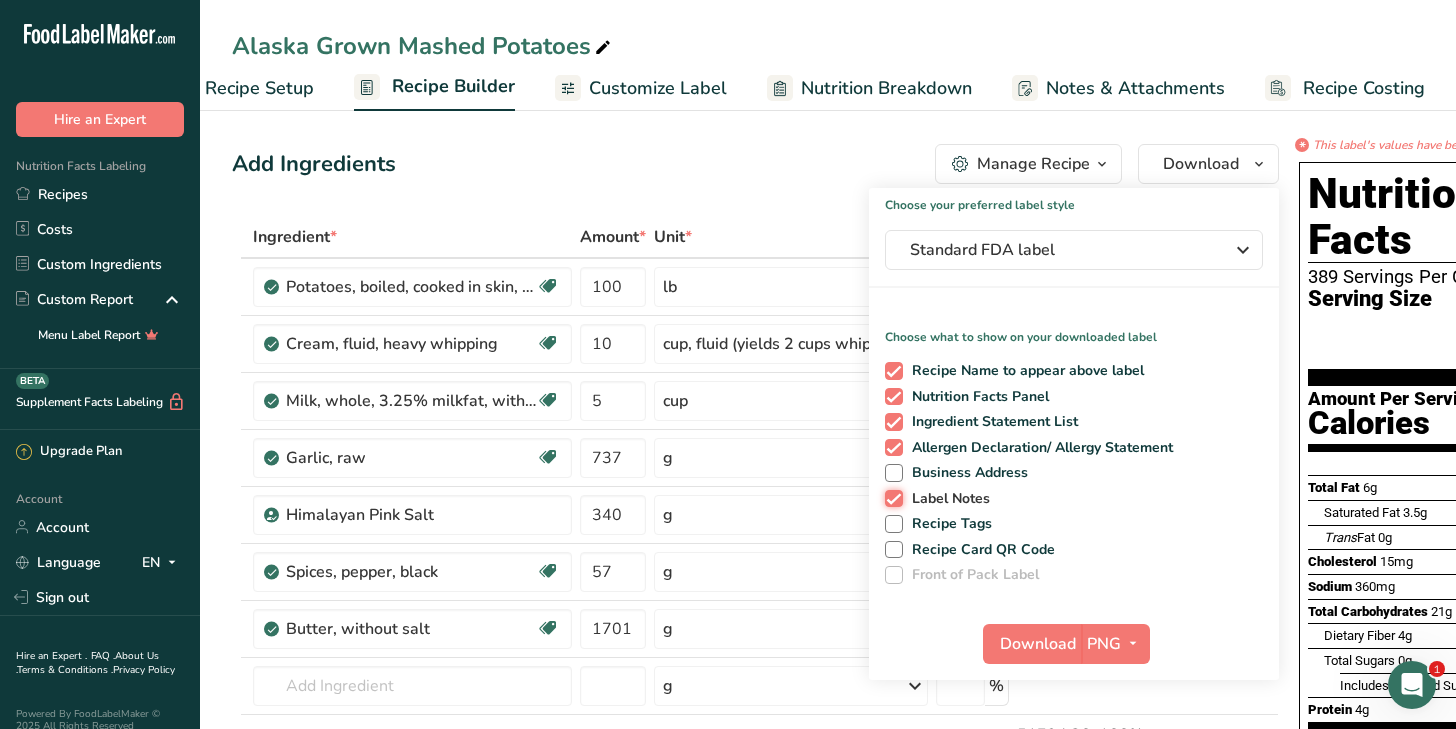 click on "Label Notes" at bounding box center (891, 498) 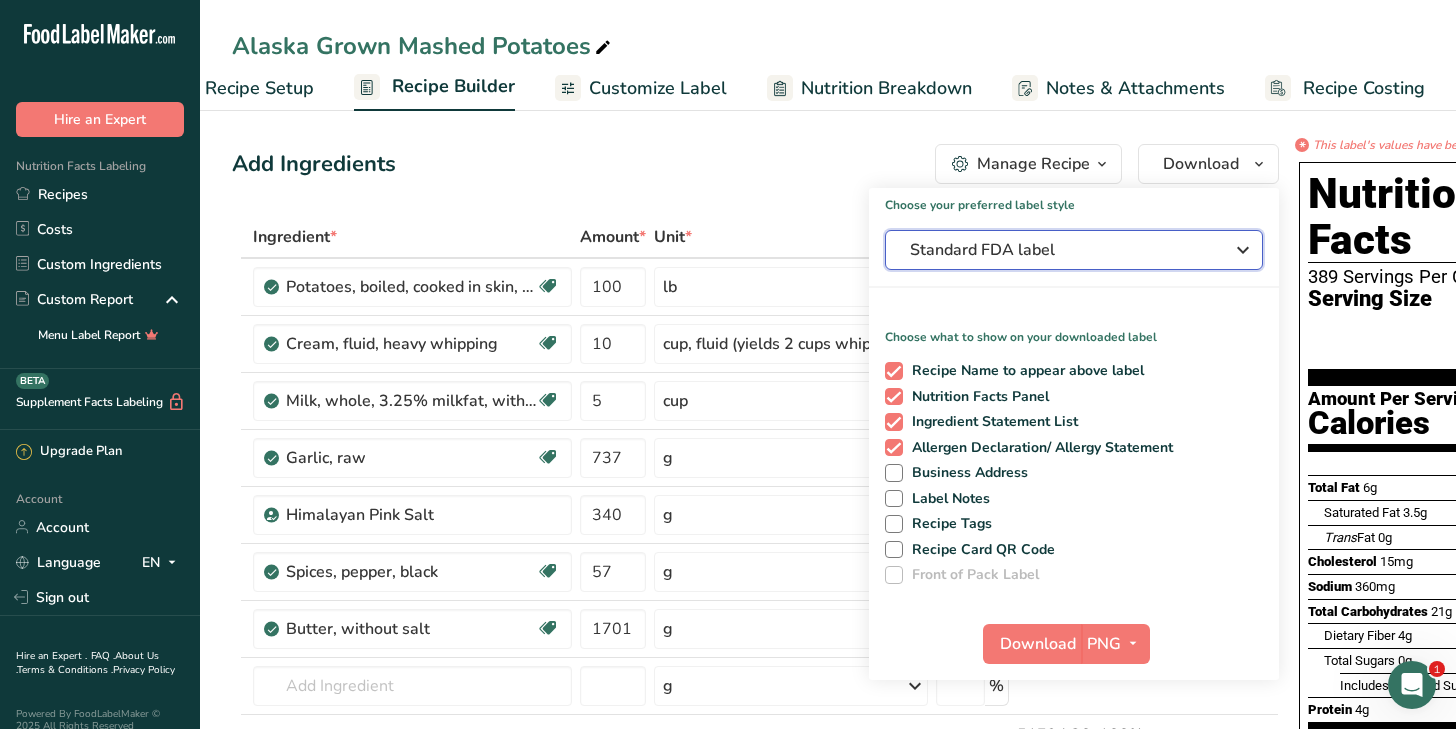 click on "Standard FDA label" at bounding box center (1060, 250) 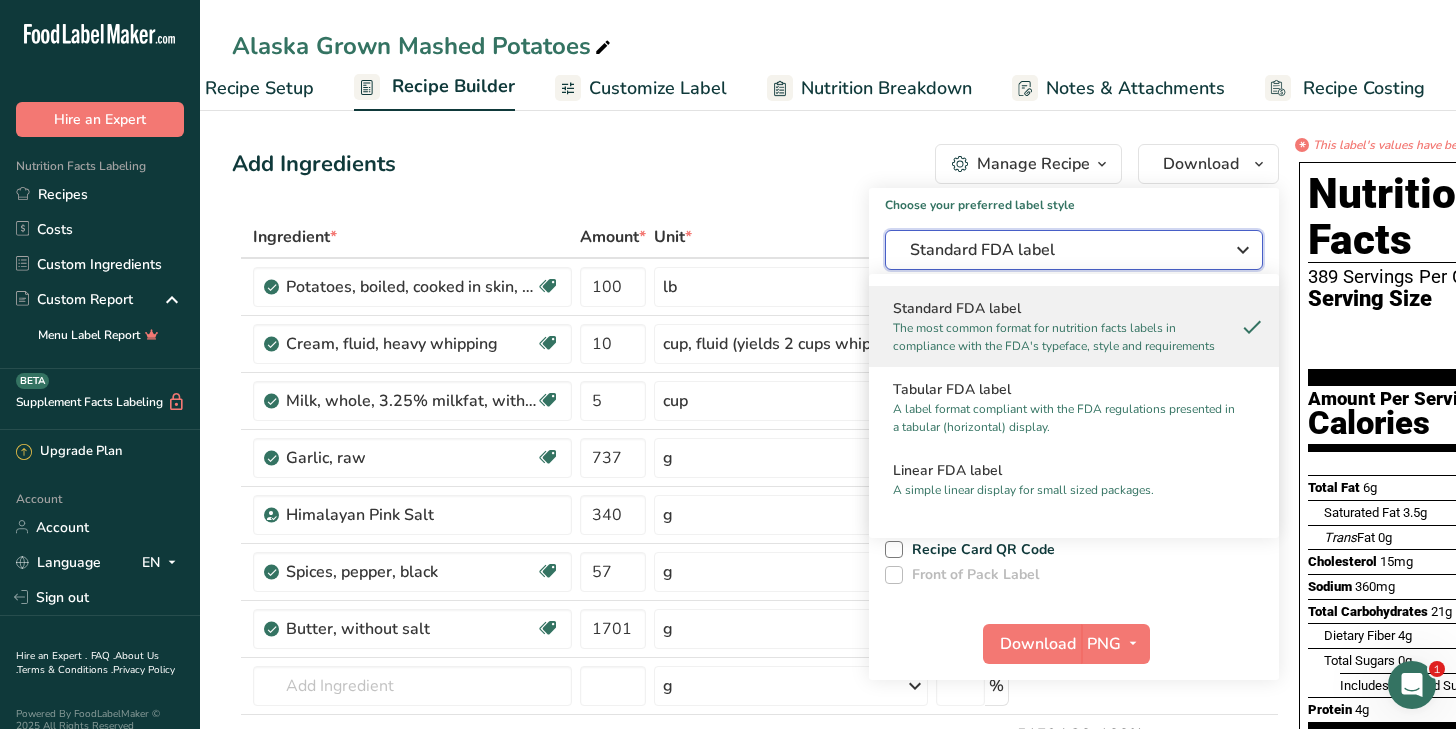click on "Standard FDA label" at bounding box center [1060, 250] 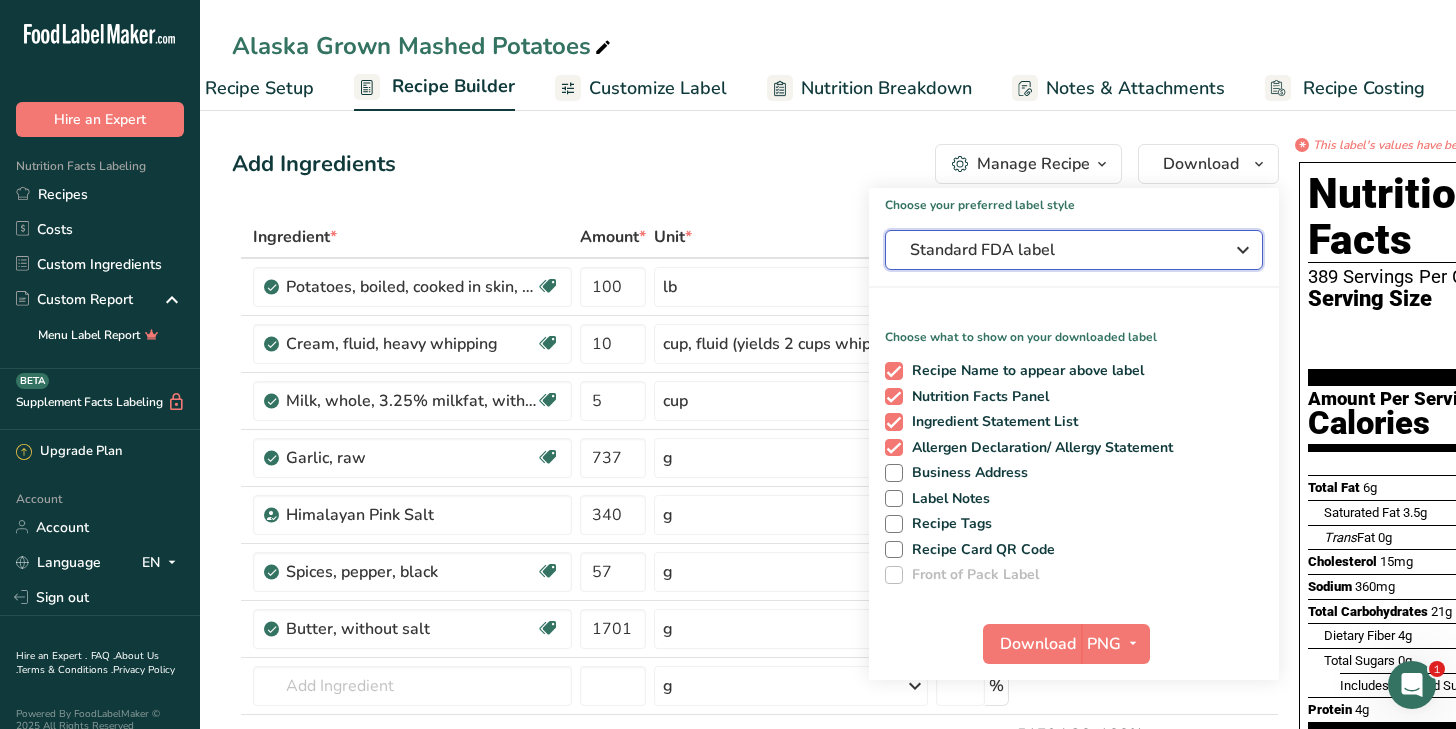 click on "Standard FDA label" at bounding box center [1060, 250] 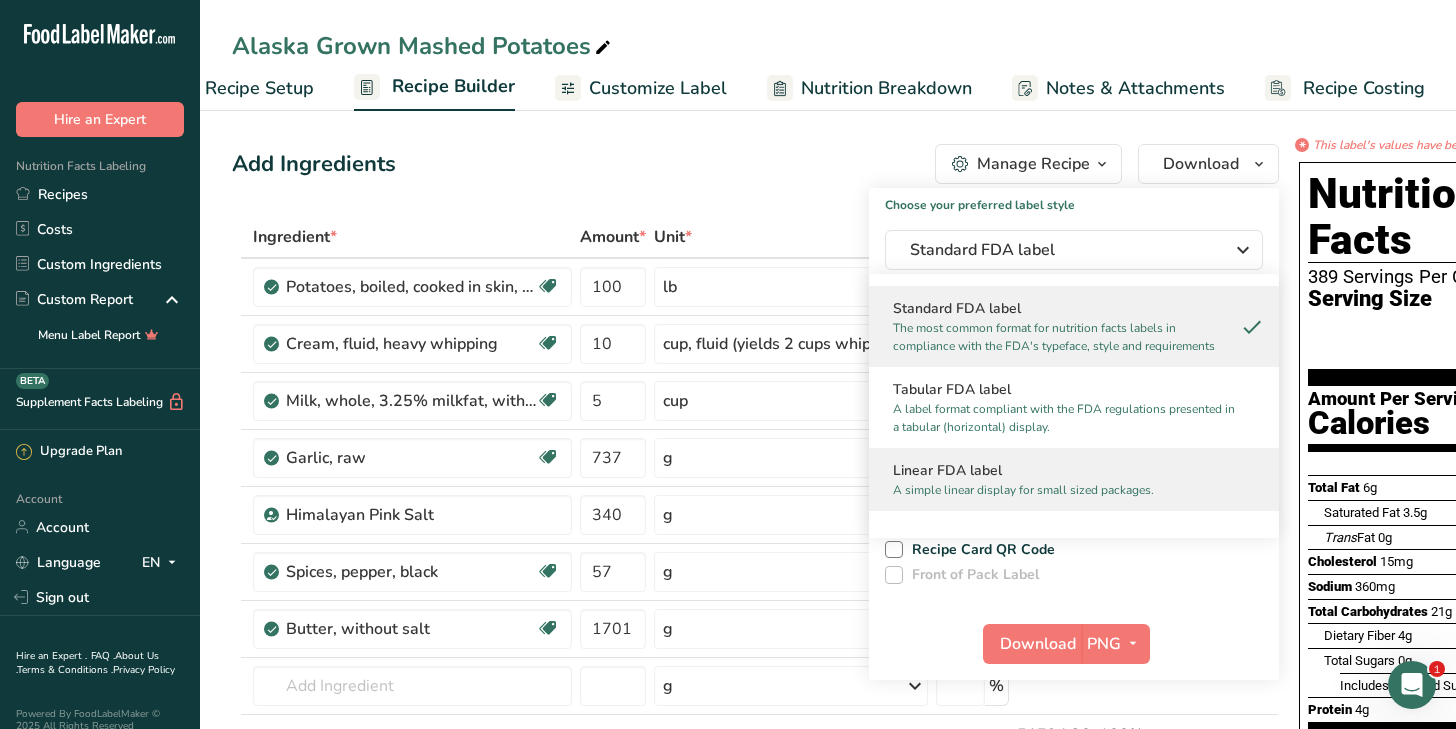 click on "A simple linear display for small sized packages." at bounding box center (1065, 490) 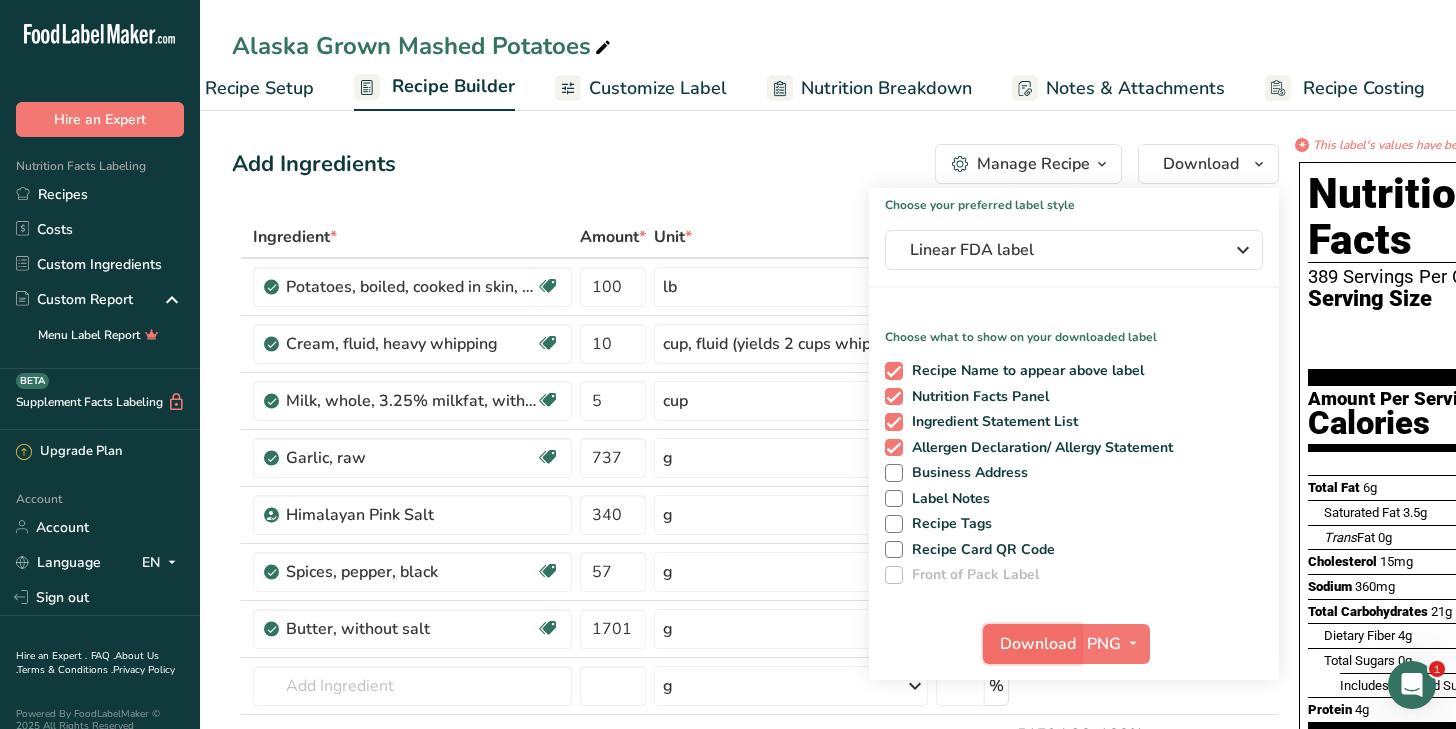 click on "Download" at bounding box center (1038, 644) 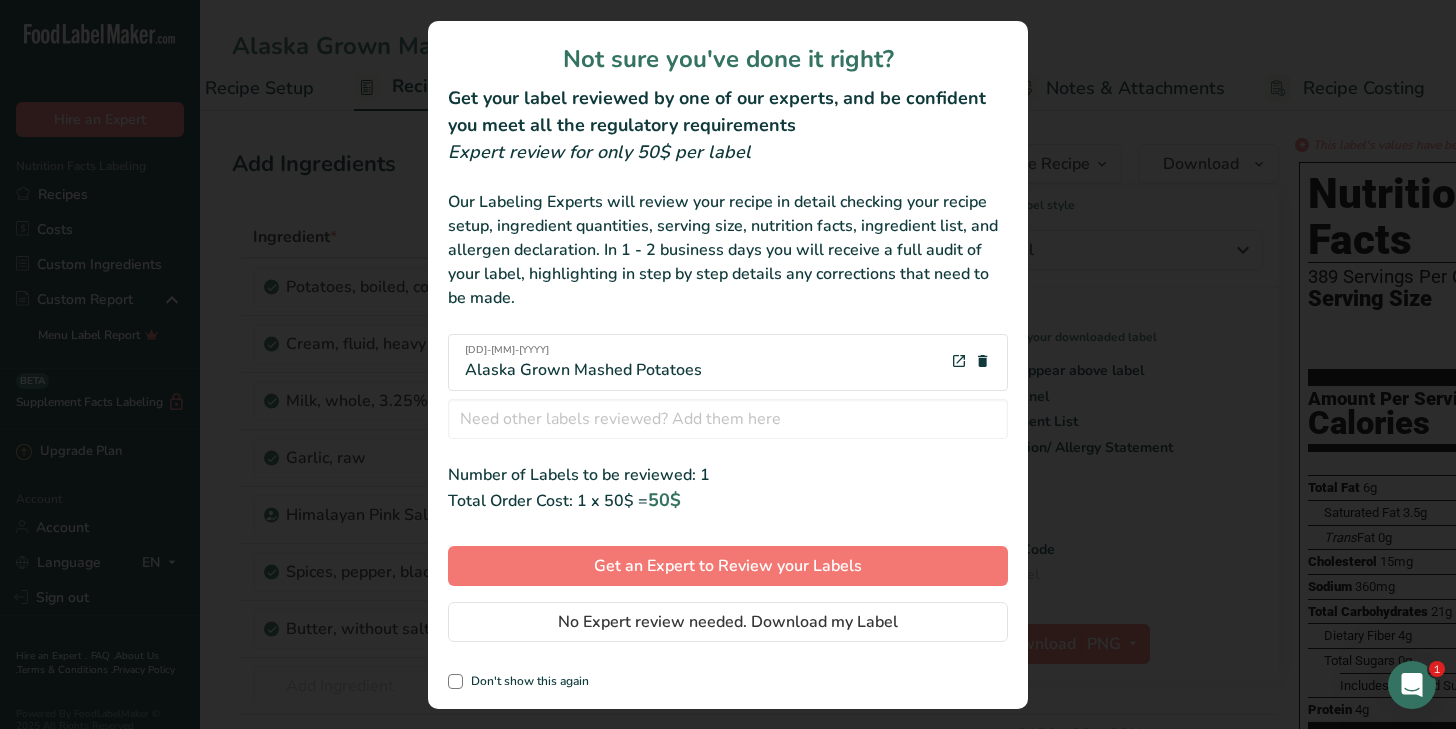 click at bounding box center (728, 364) 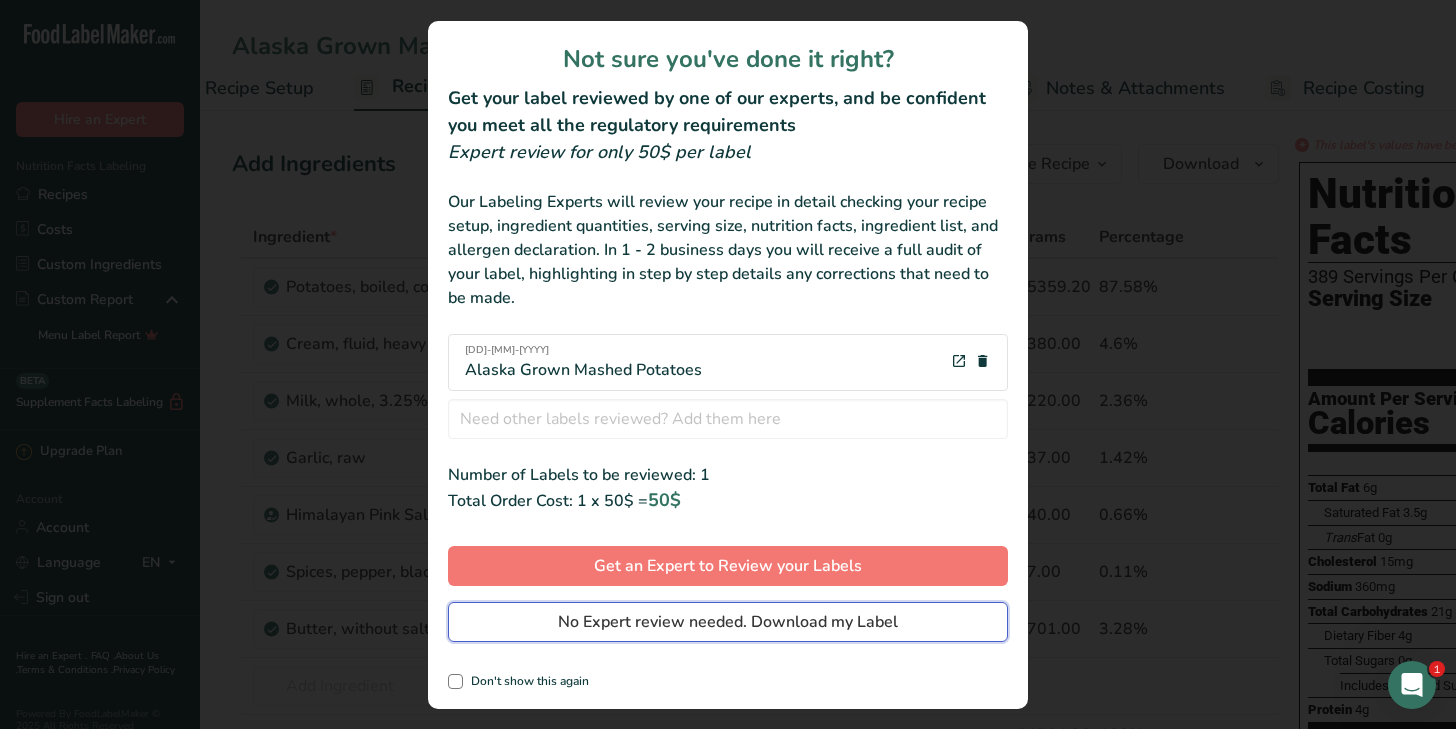 click on "No Expert review needed. Download my Label" at bounding box center [728, 622] 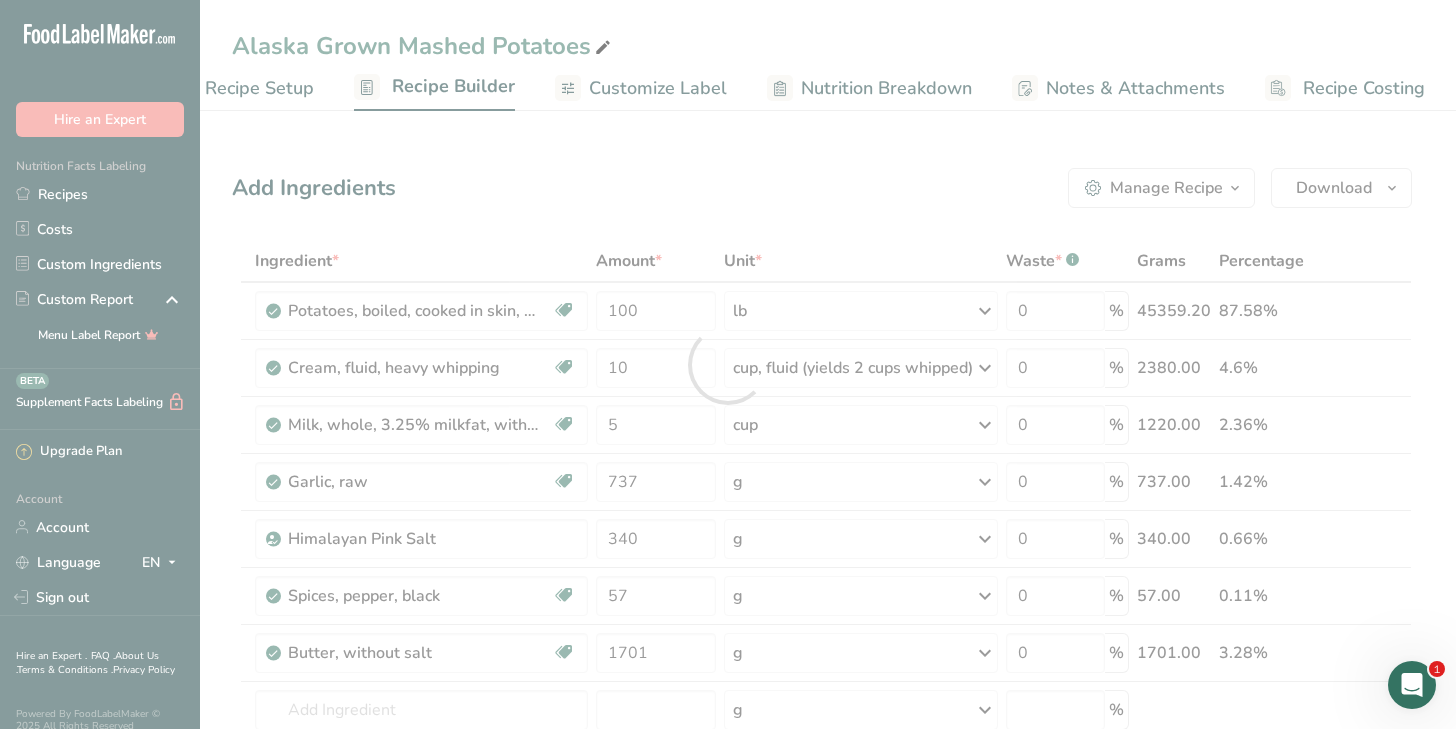 scroll, scrollTop: 0, scrollLeft: 0, axis: both 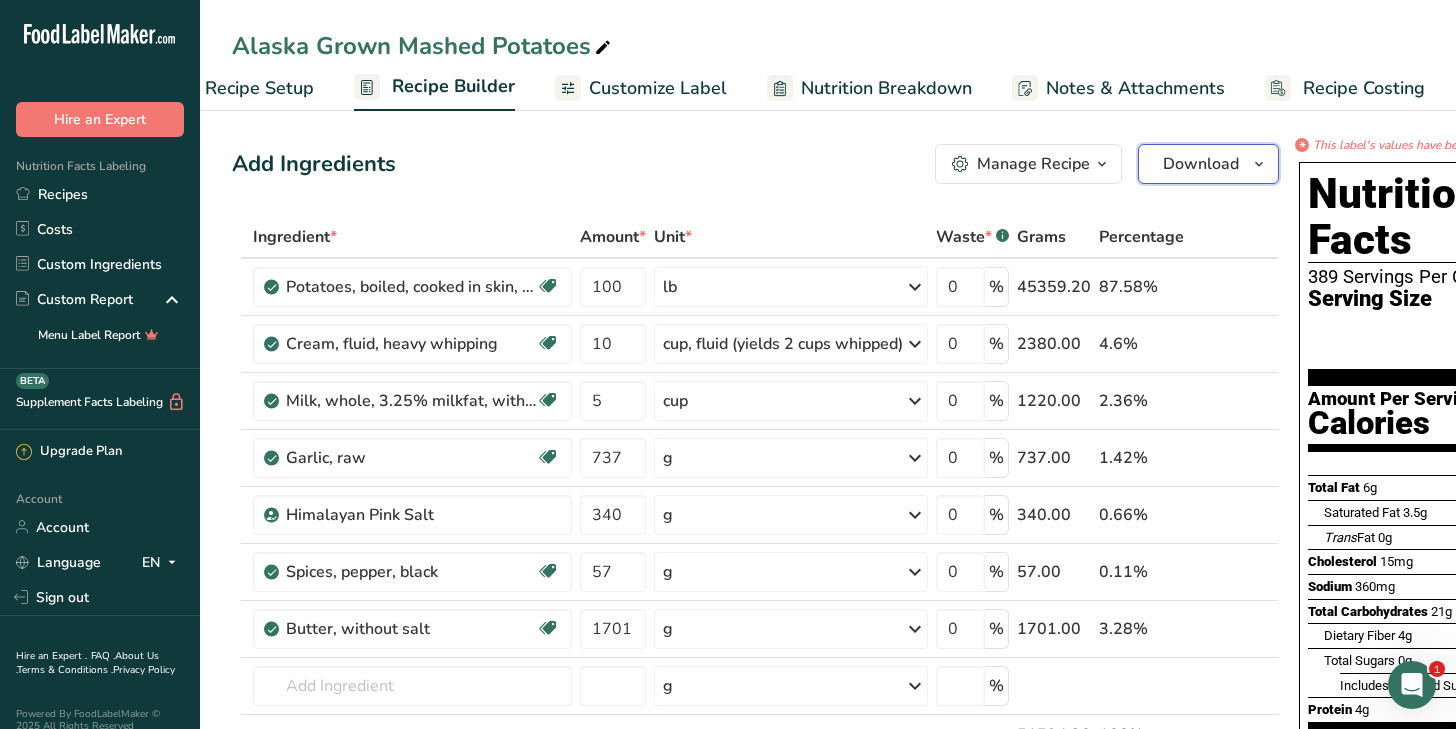 click on "Download" at bounding box center [1201, 164] 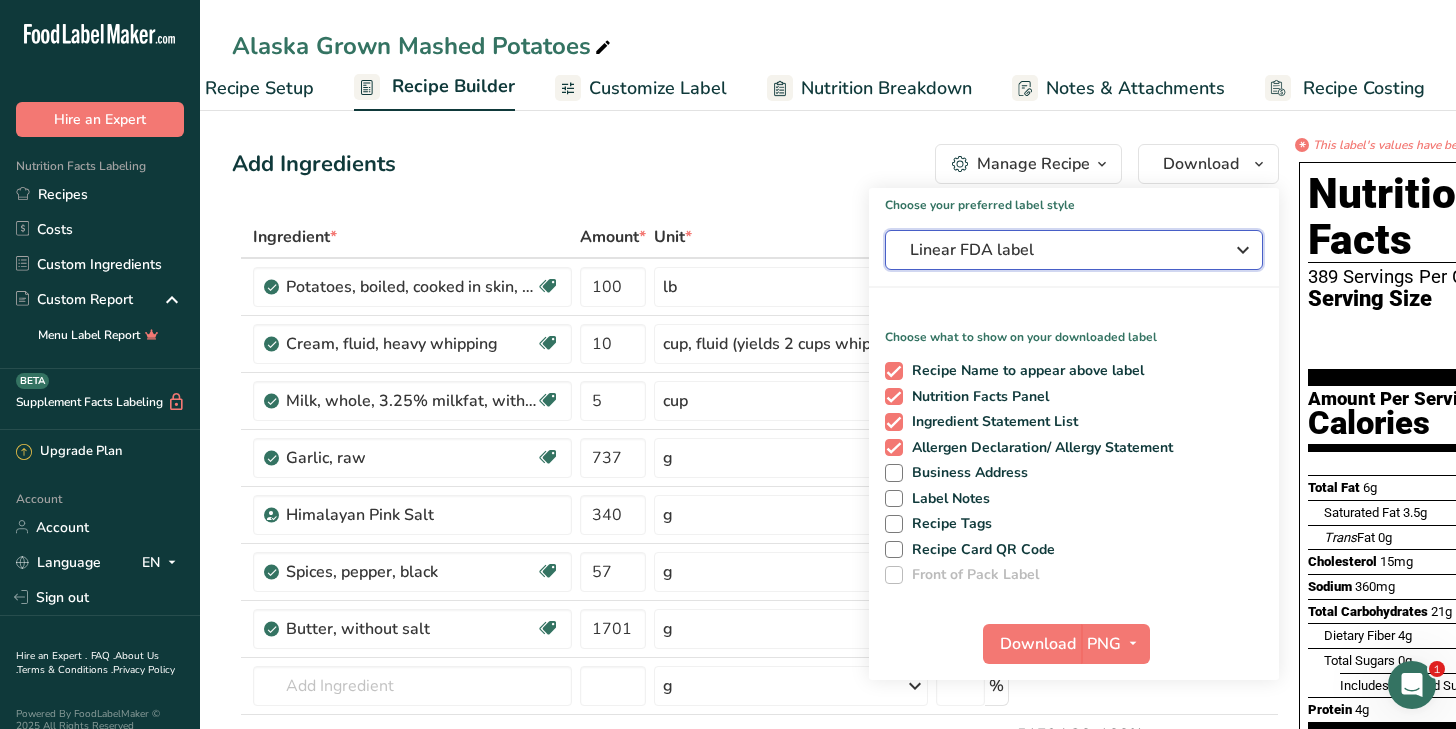 click on "Linear FDA label" at bounding box center [1060, 250] 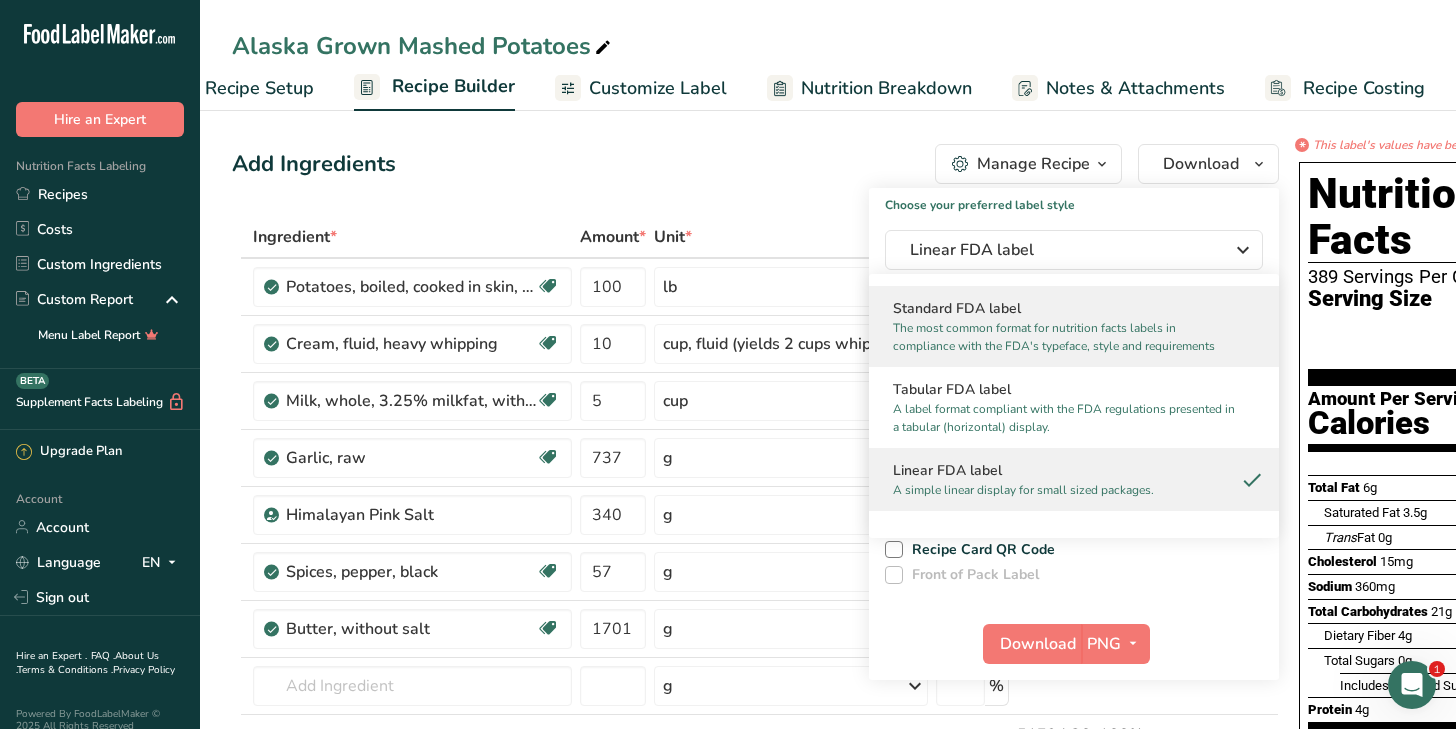 click on "Standard FDA label" at bounding box center (1074, 308) 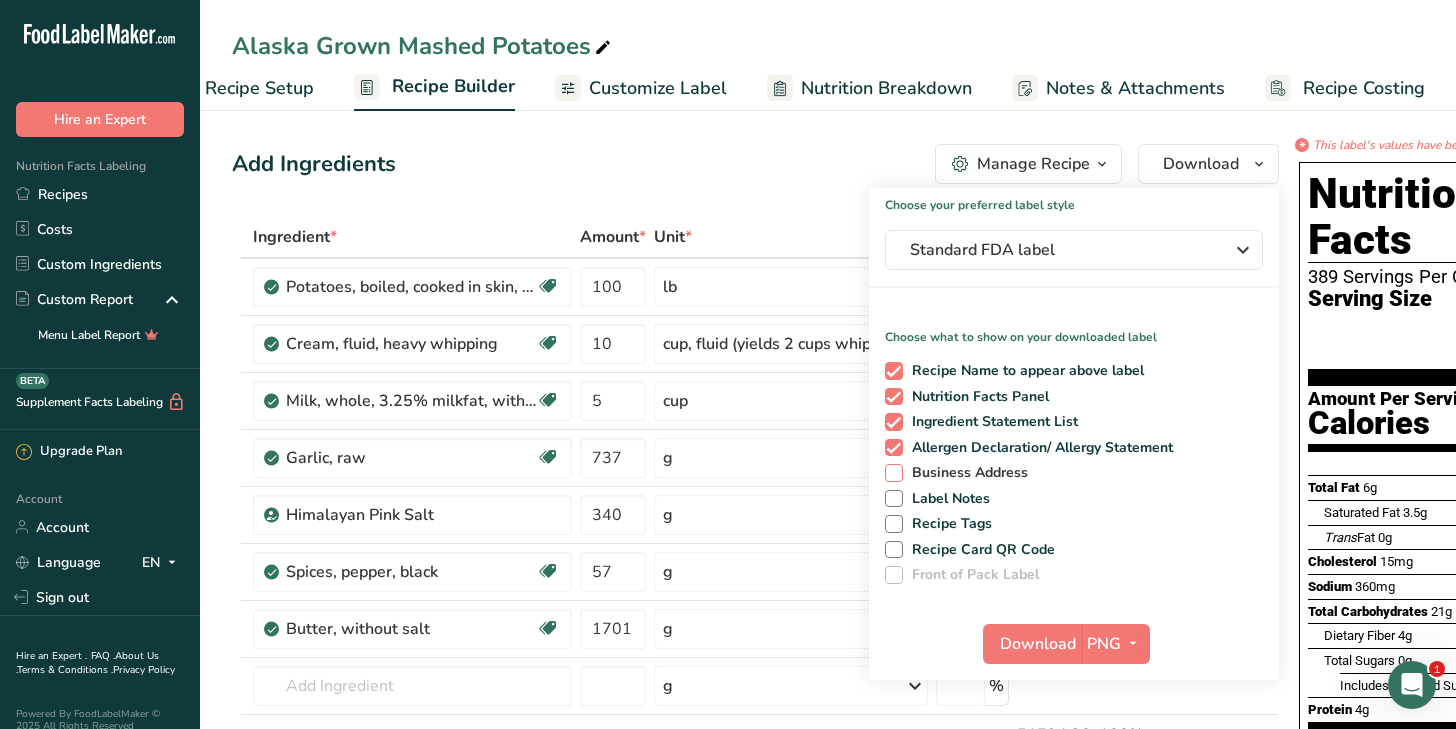 click on "Business Address" at bounding box center [966, 473] 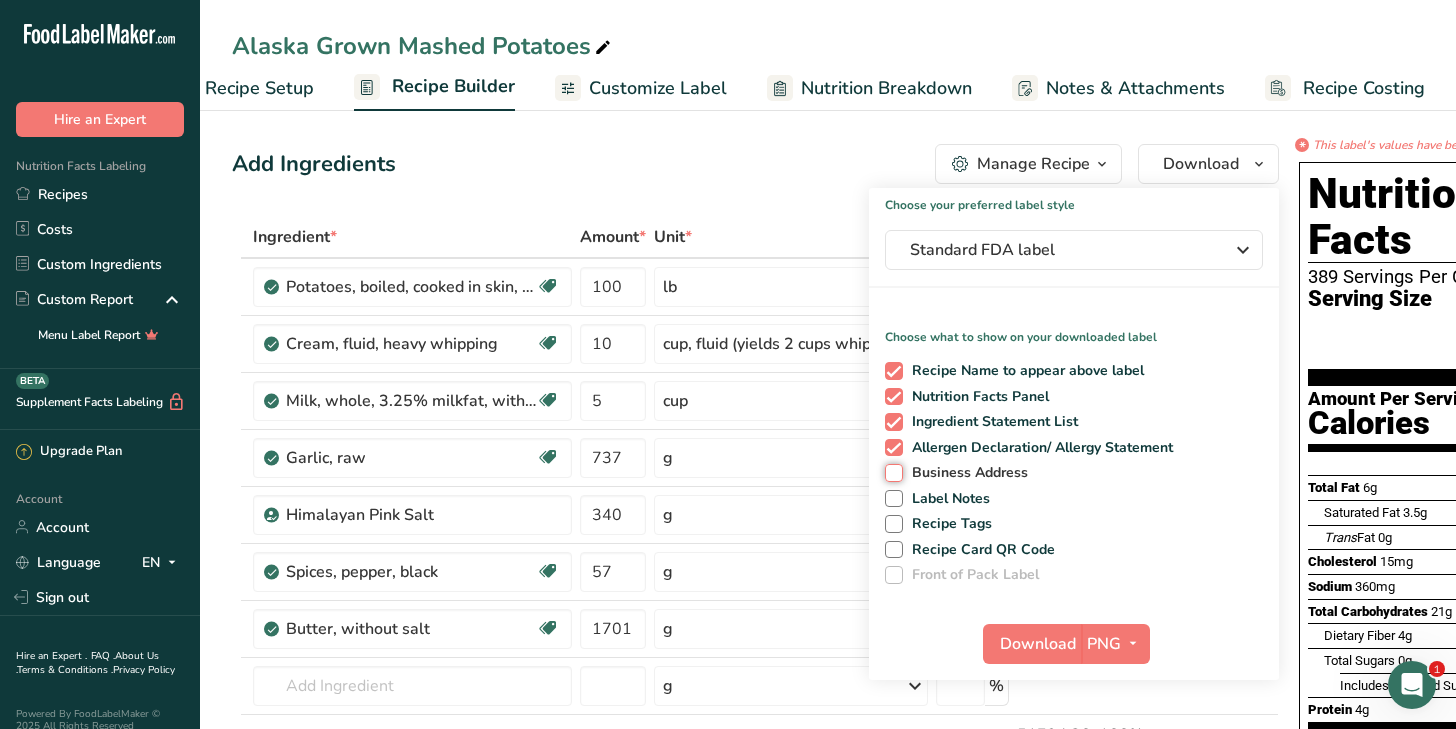 click on "Business Address" at bounding box center [891, 472] 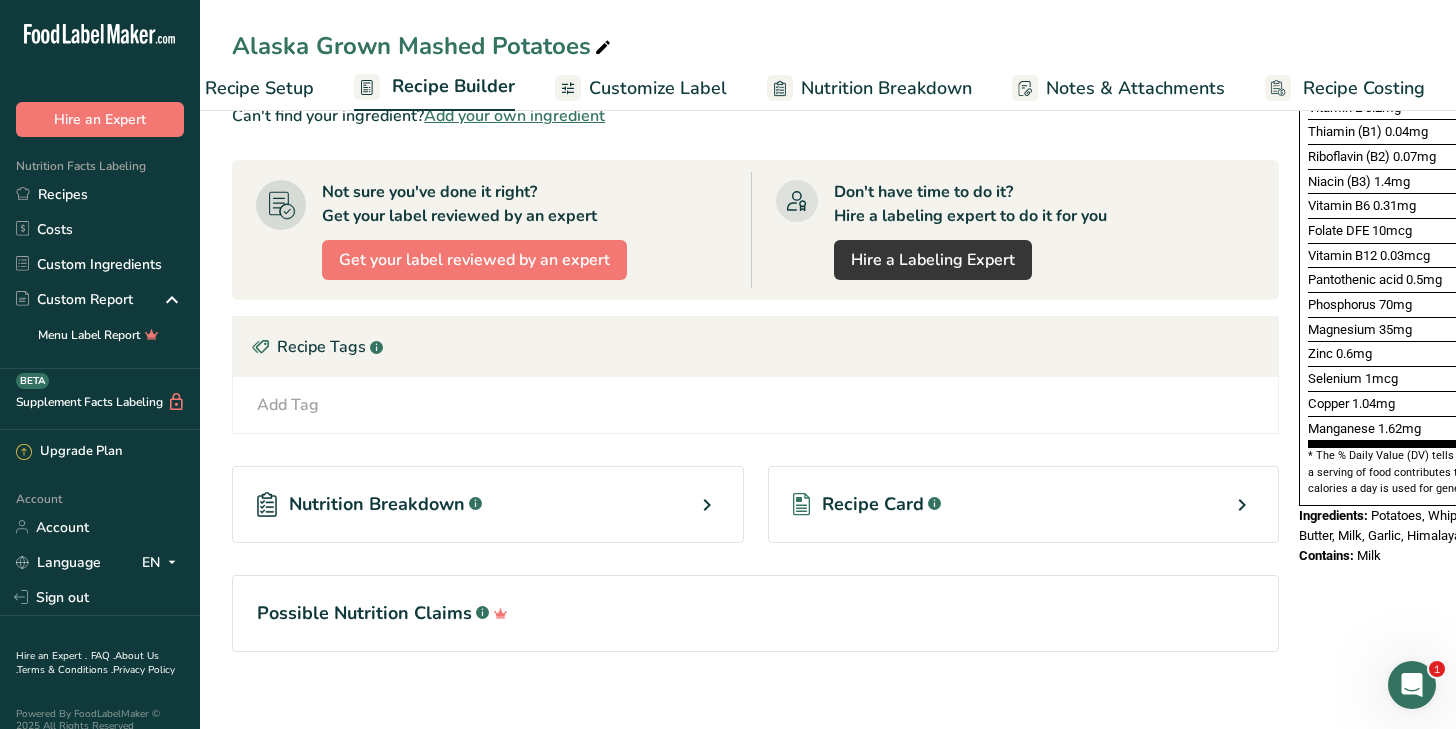 scroll, scrollTop: 779, scrollLeft: 0, axis: vertical 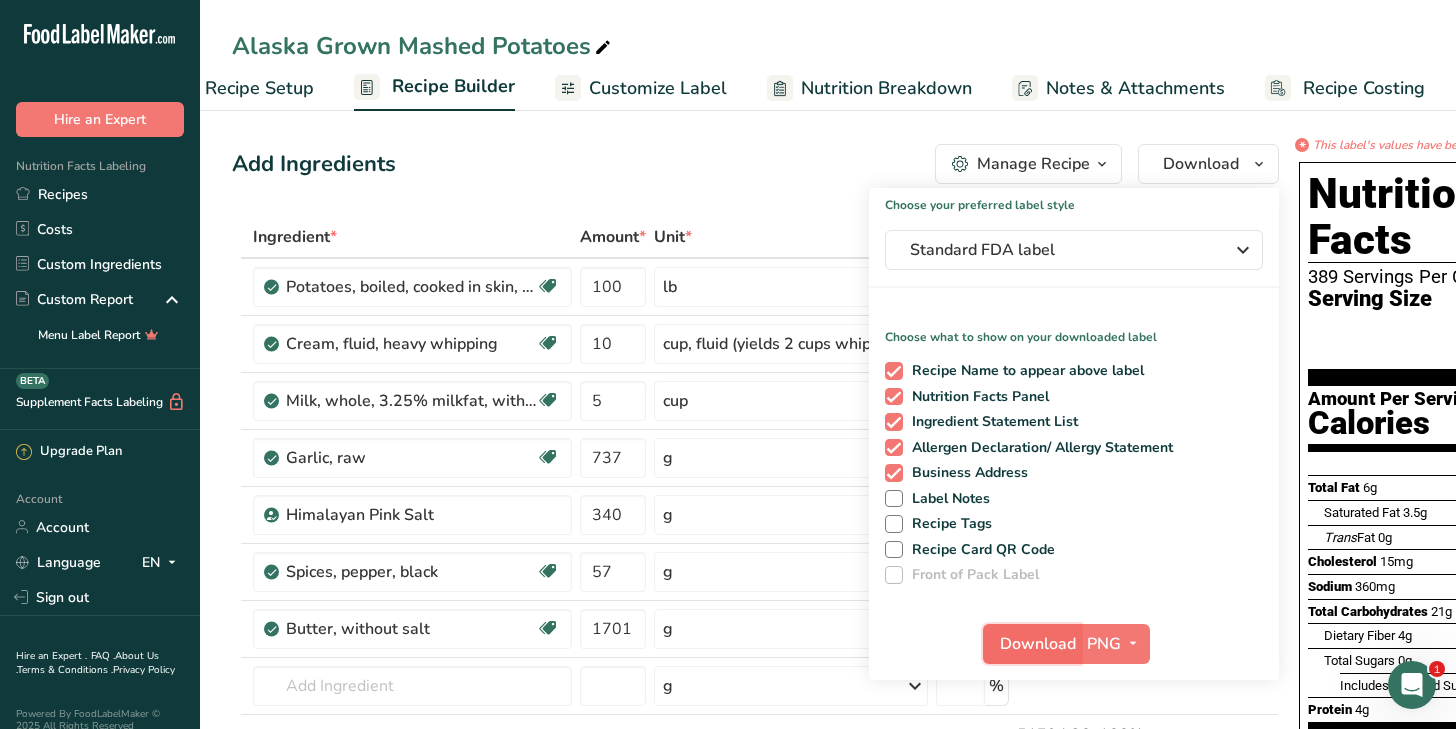 click on "Download" at bounding box center (1038, 644) 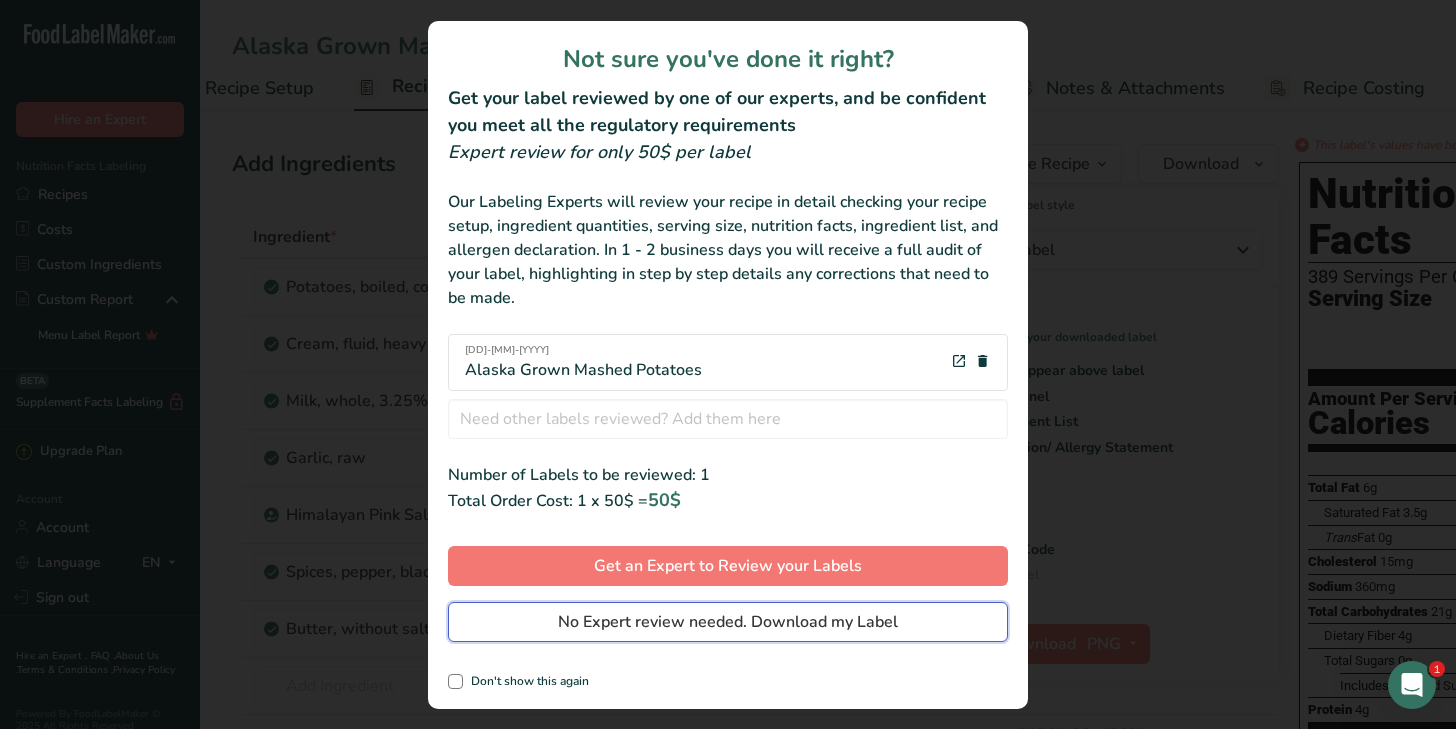 click on "No Expert review needed. Download my Label" at bounding box center (728, 622) 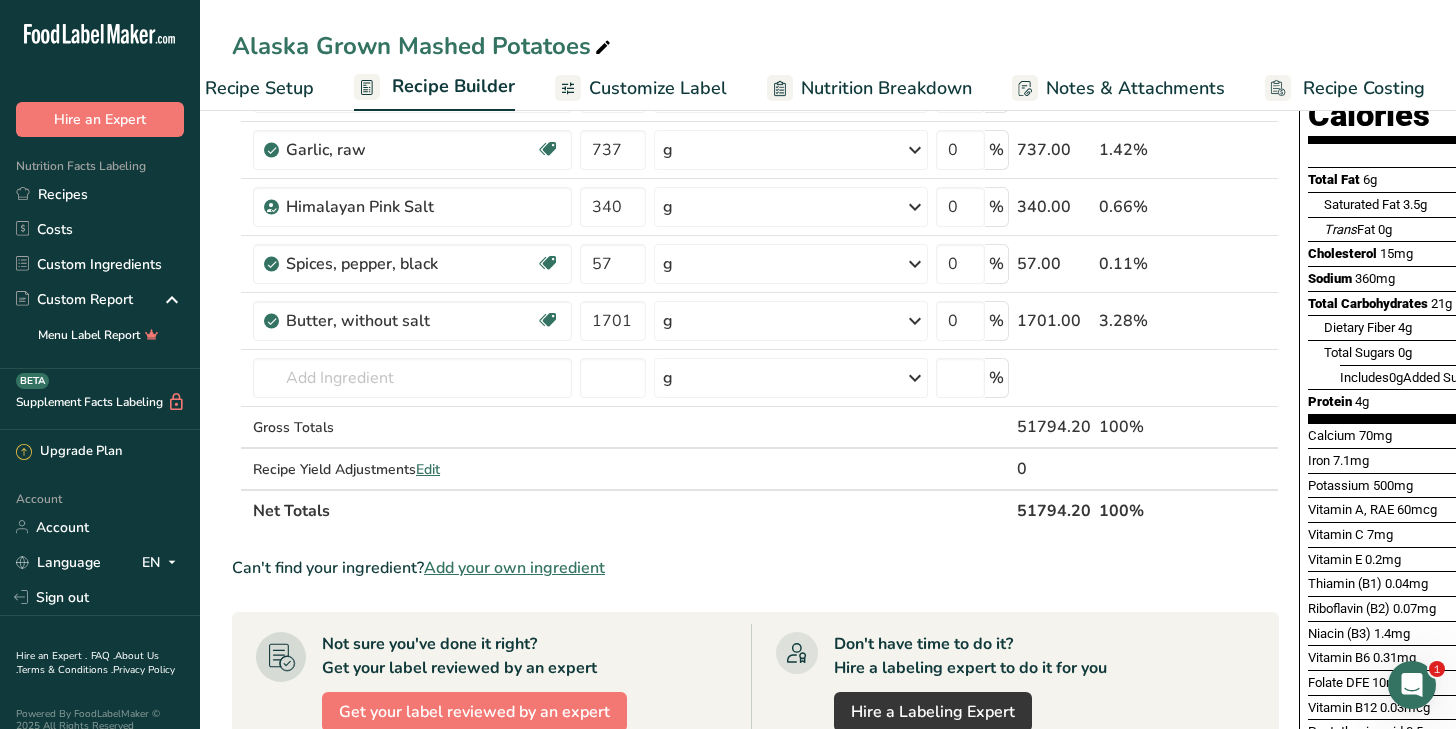 scroll, scrollTop: 0, scrollLeft: 0, axis: both 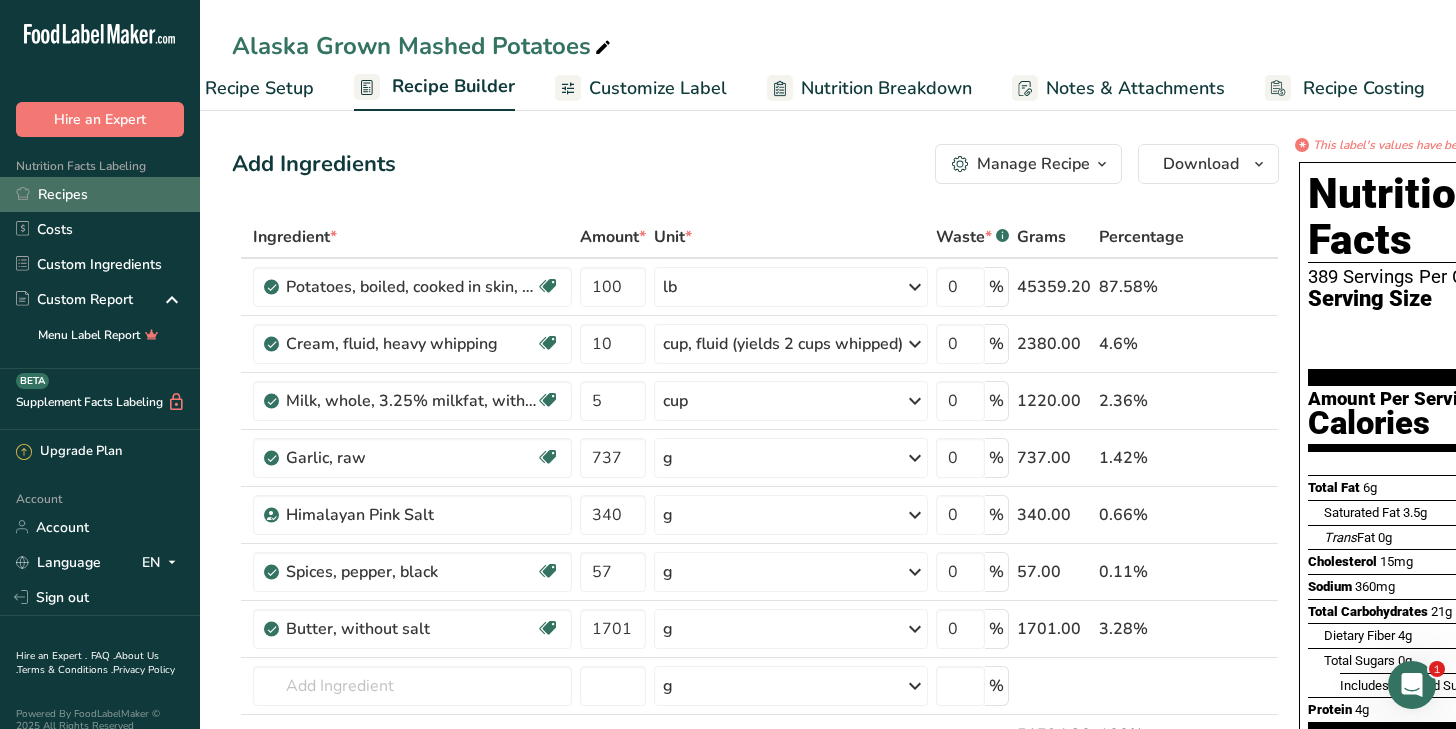 click on "Recipes" at bounding box center [100, 194] 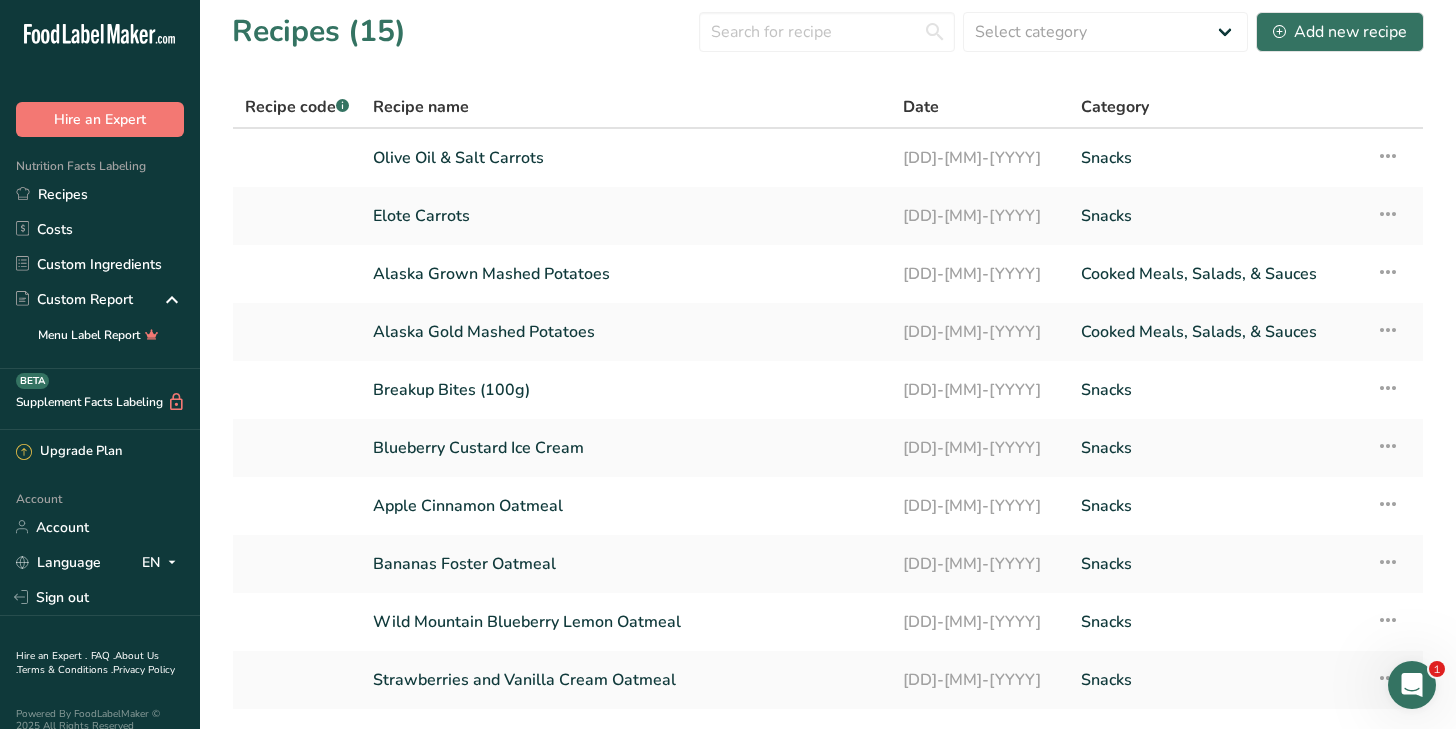 scroll, scrollTop: 0, scrollLeft: 0, axis: both 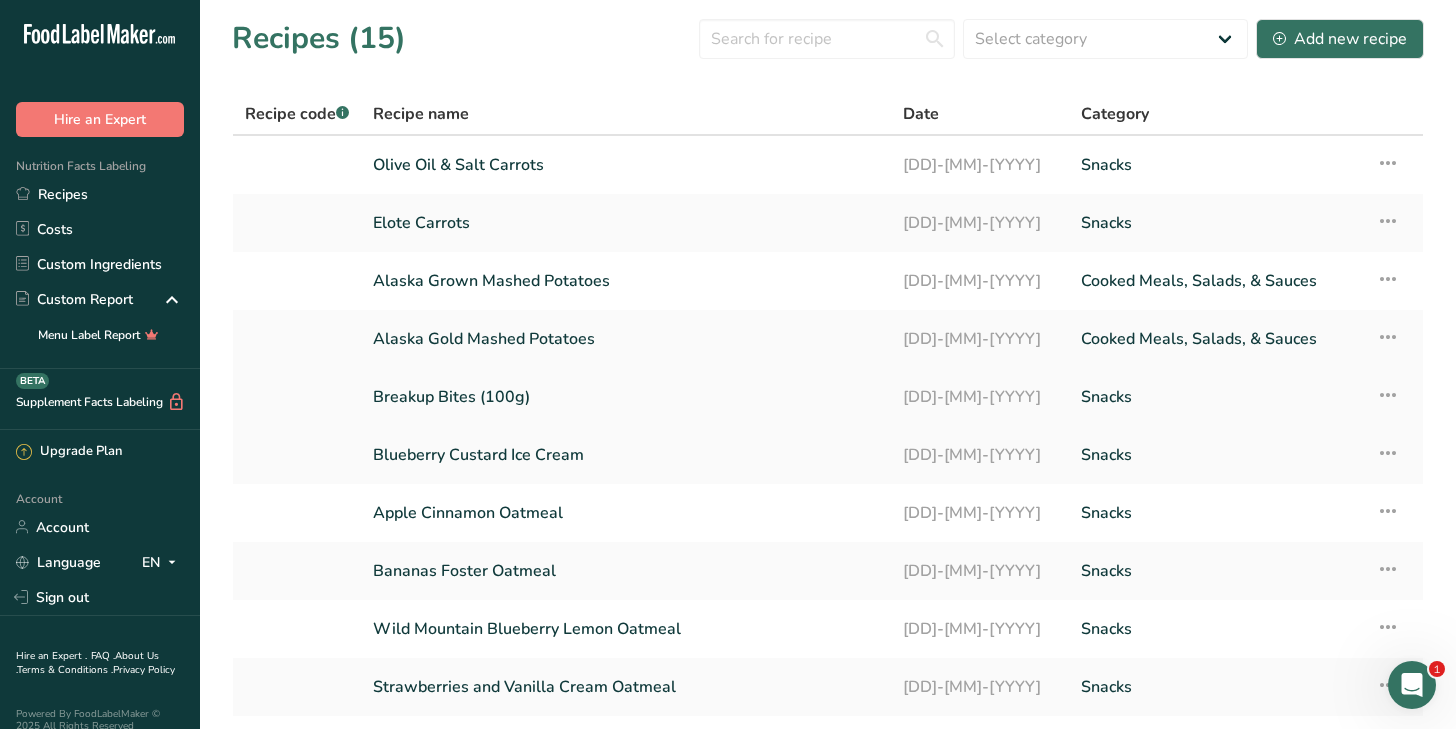 click on "Breakup Bites (100g)" at bounding box center (626, 397) 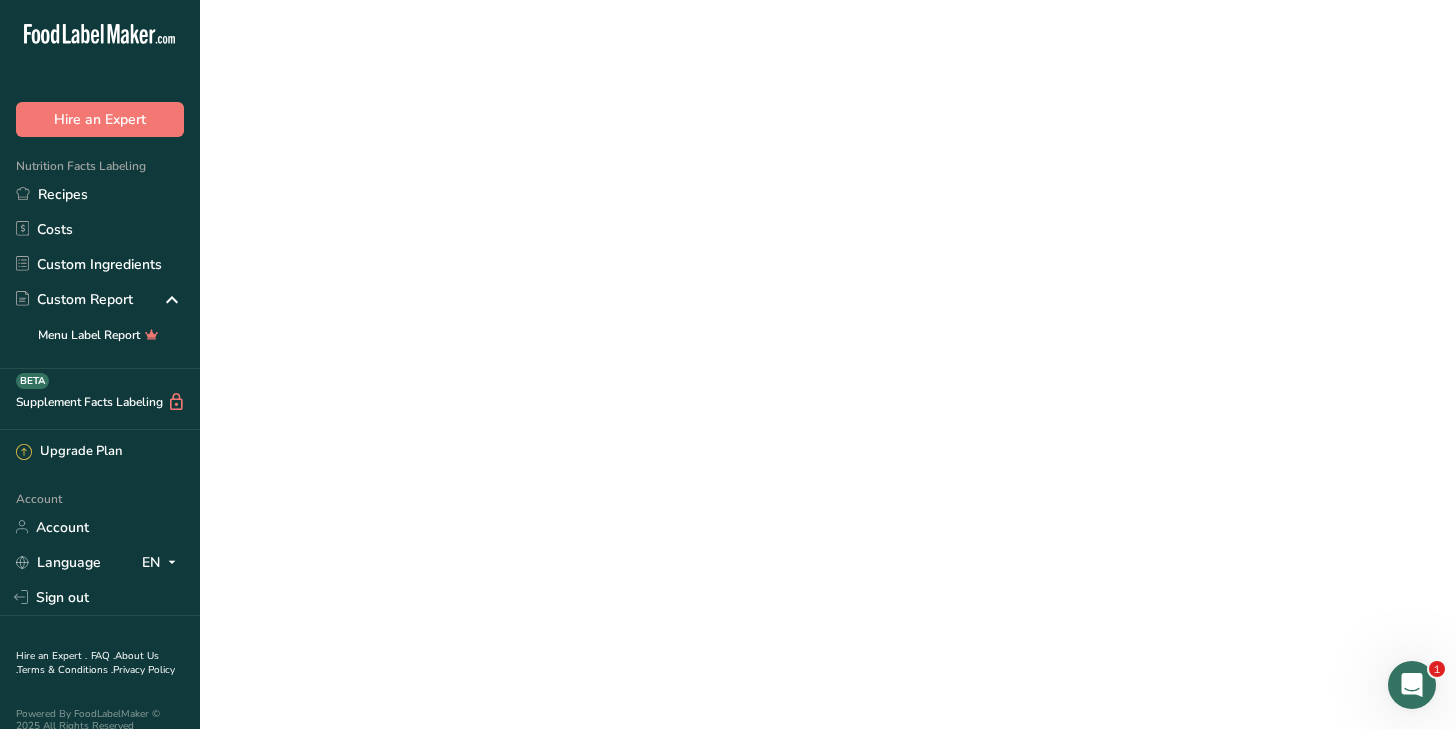 click on "Breakup Bites (100g)" at bounding box center [626, 397] 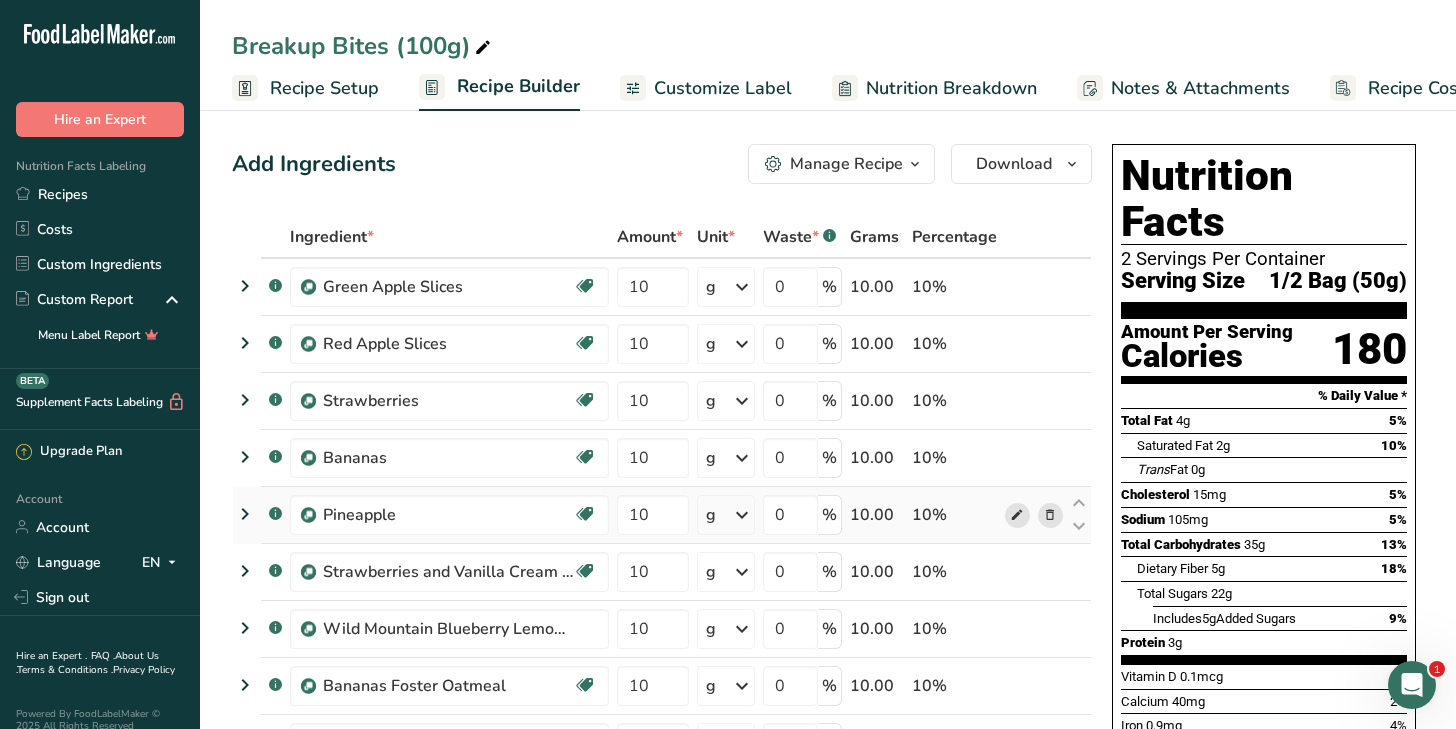 click at bounding box center (1017, 515) 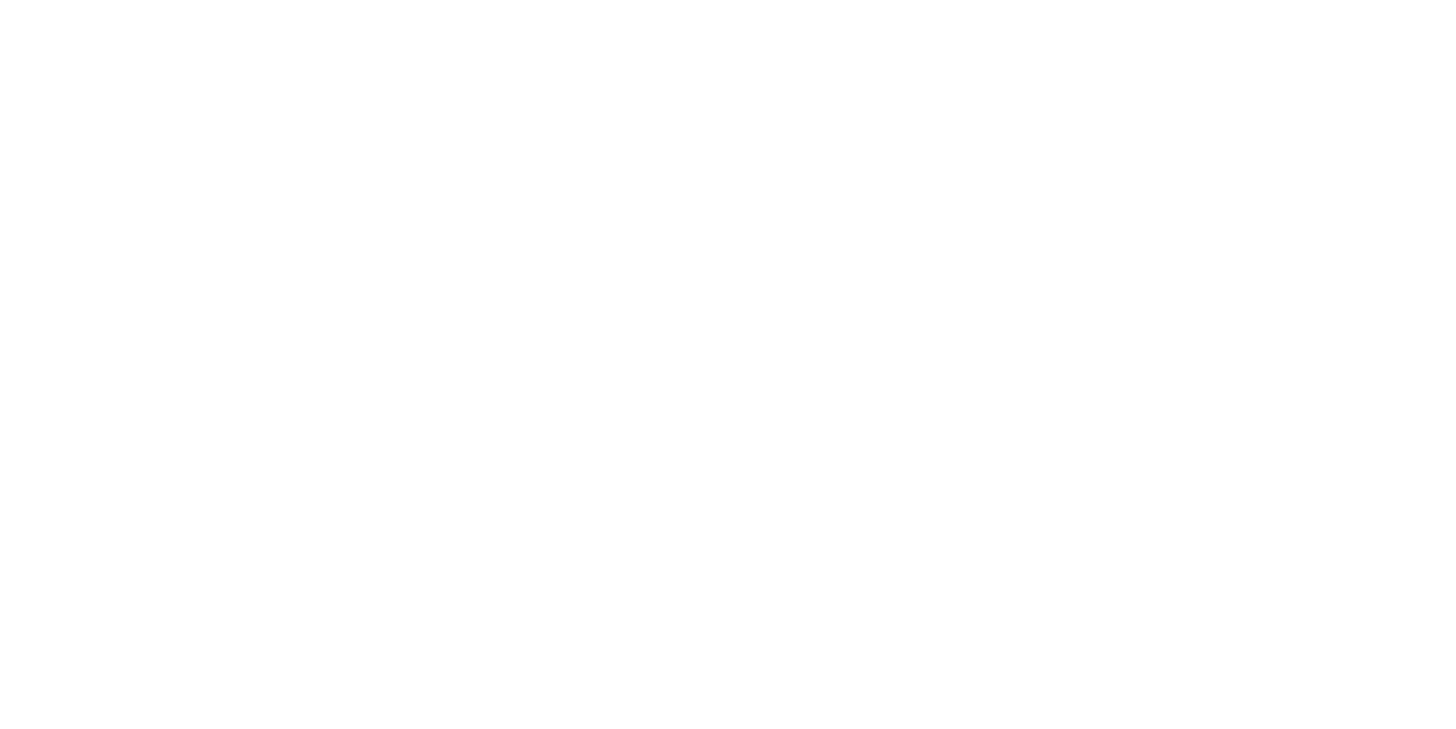 scroll, scrollTop: 0, scrollLeft: 0, axis: both 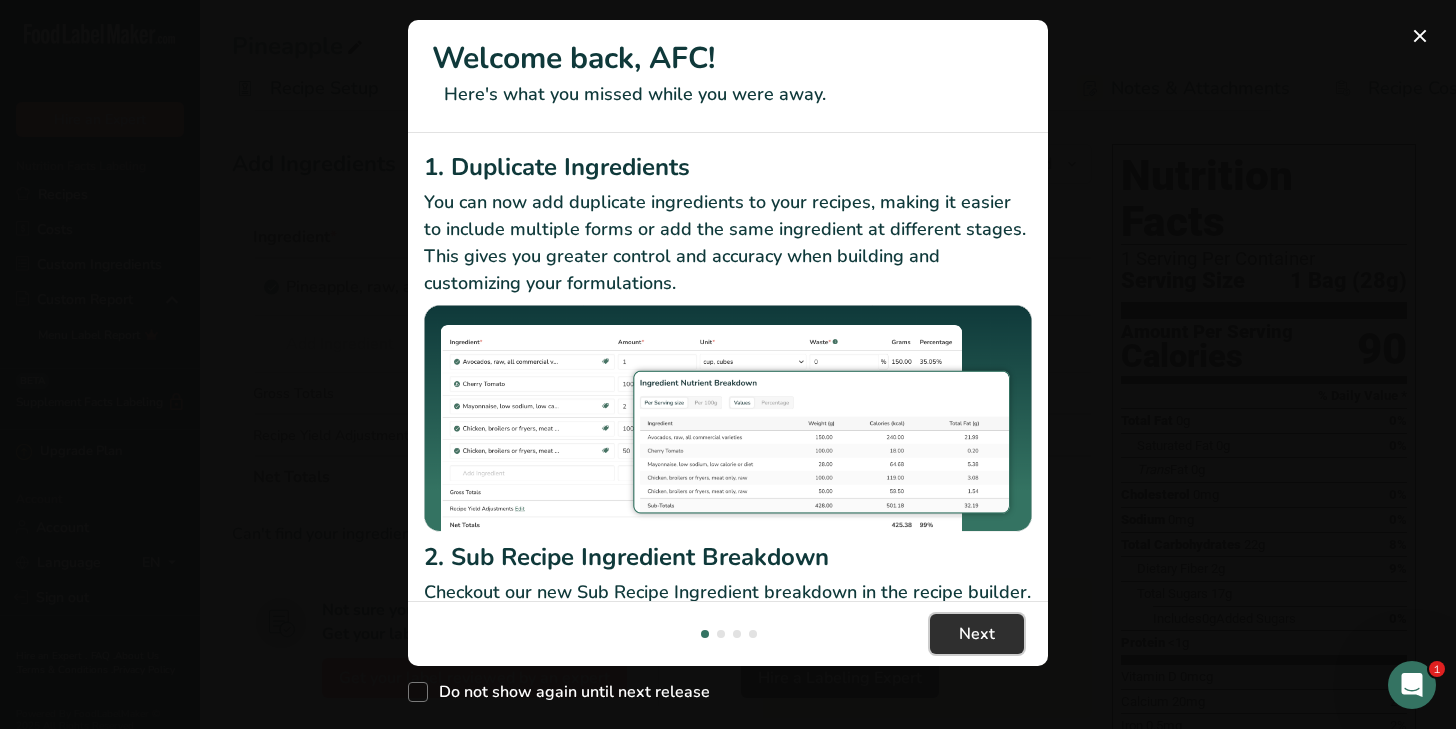 click on "Next" at bounding box center [977, 634] 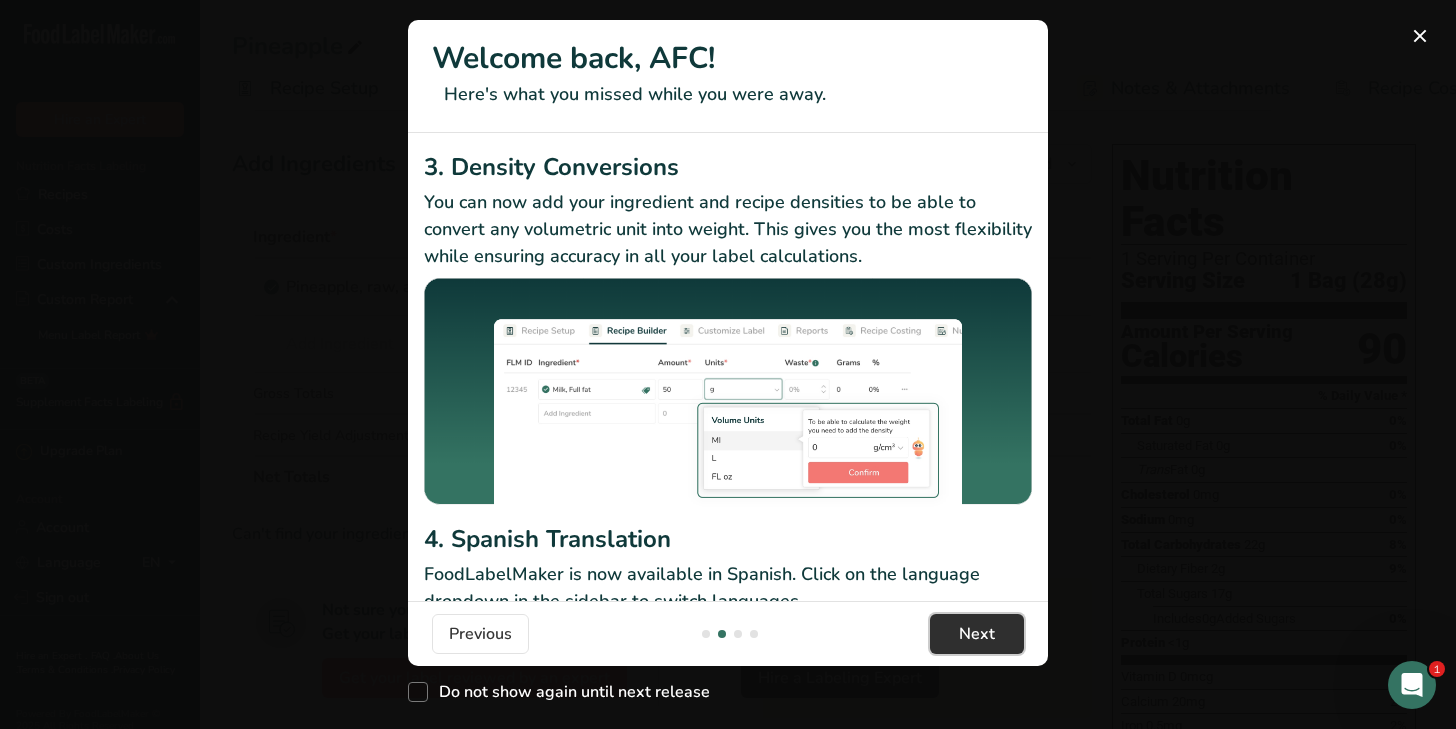 click on "Next" at bounding box center [977, 634] 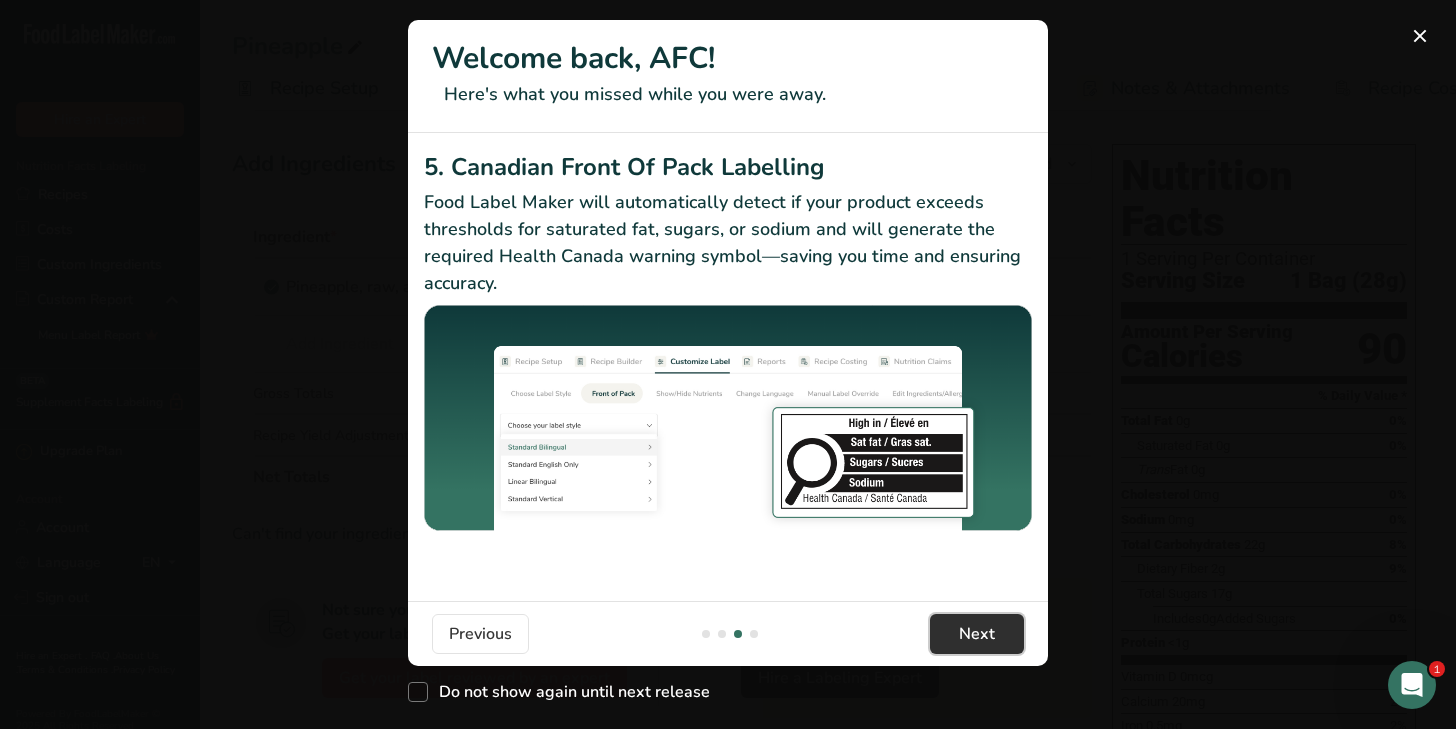click on "Next" at bounding box center [977, 634] 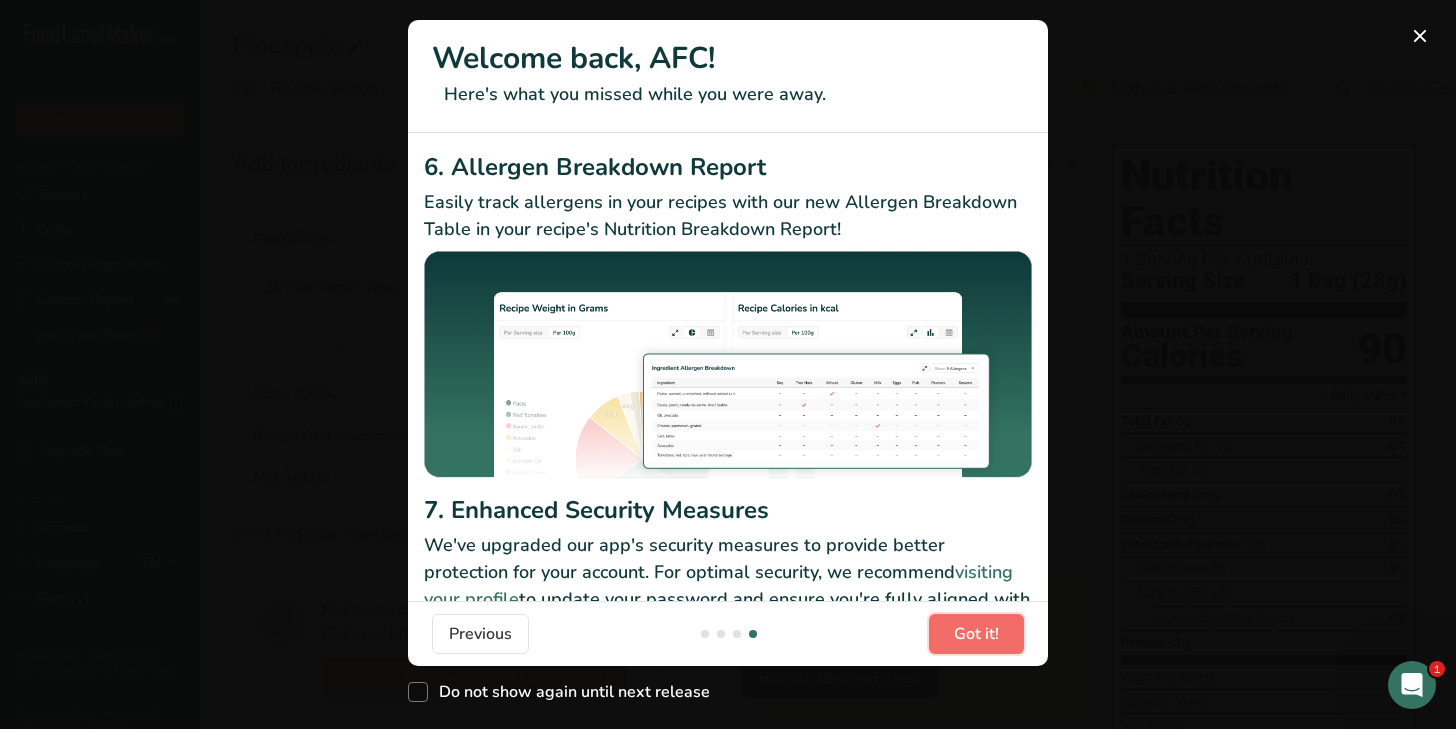 click on "Got it!" at bounding box center (976, 634) 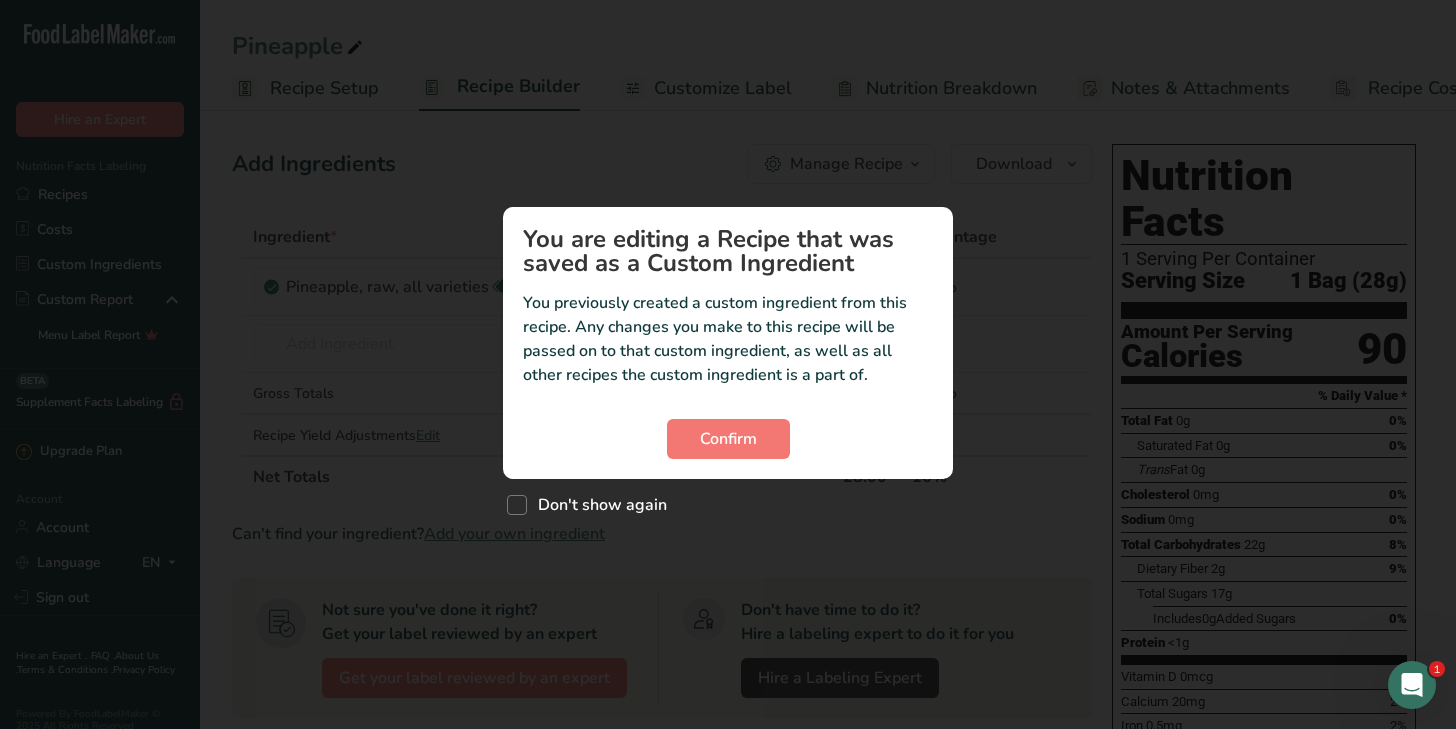 click at bounding box center [728, 364] 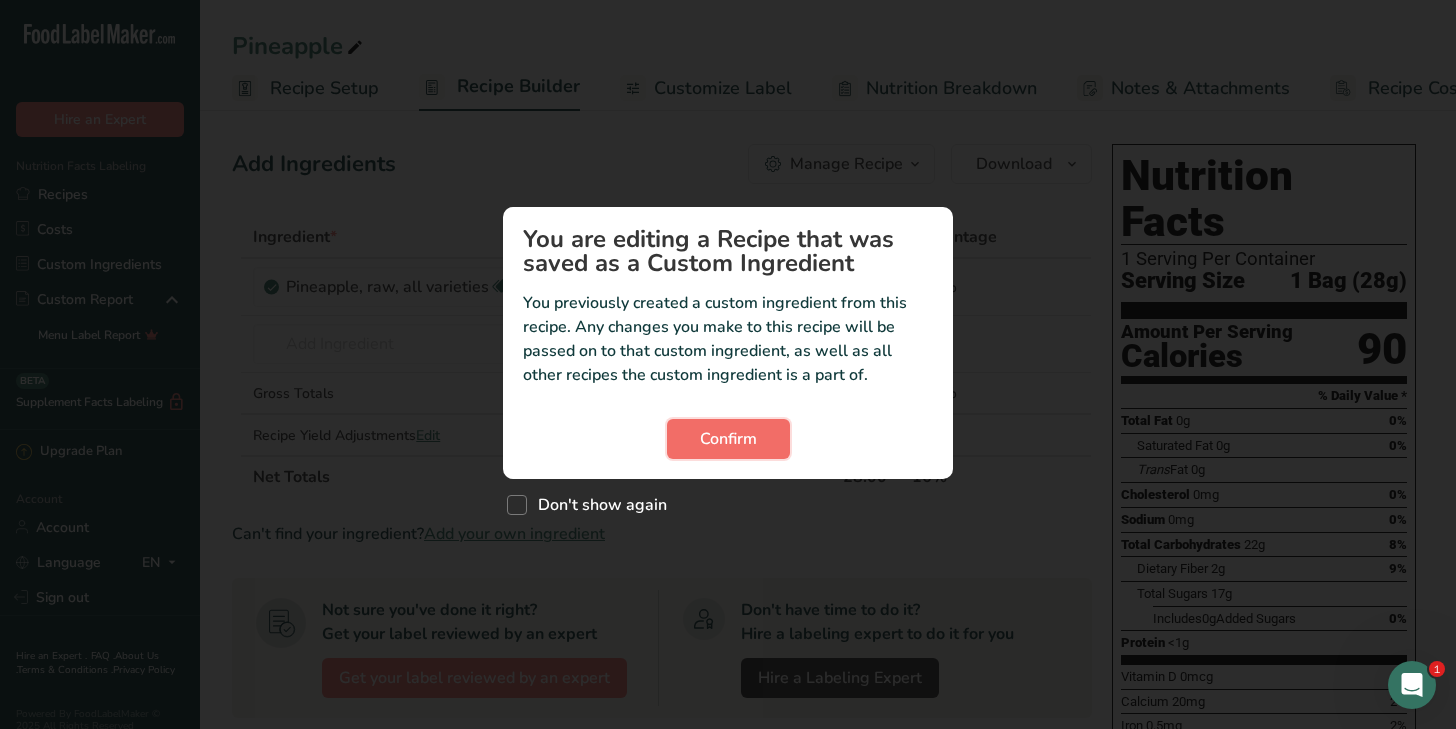 click on "Confirm" at bounding box center [728, 439] 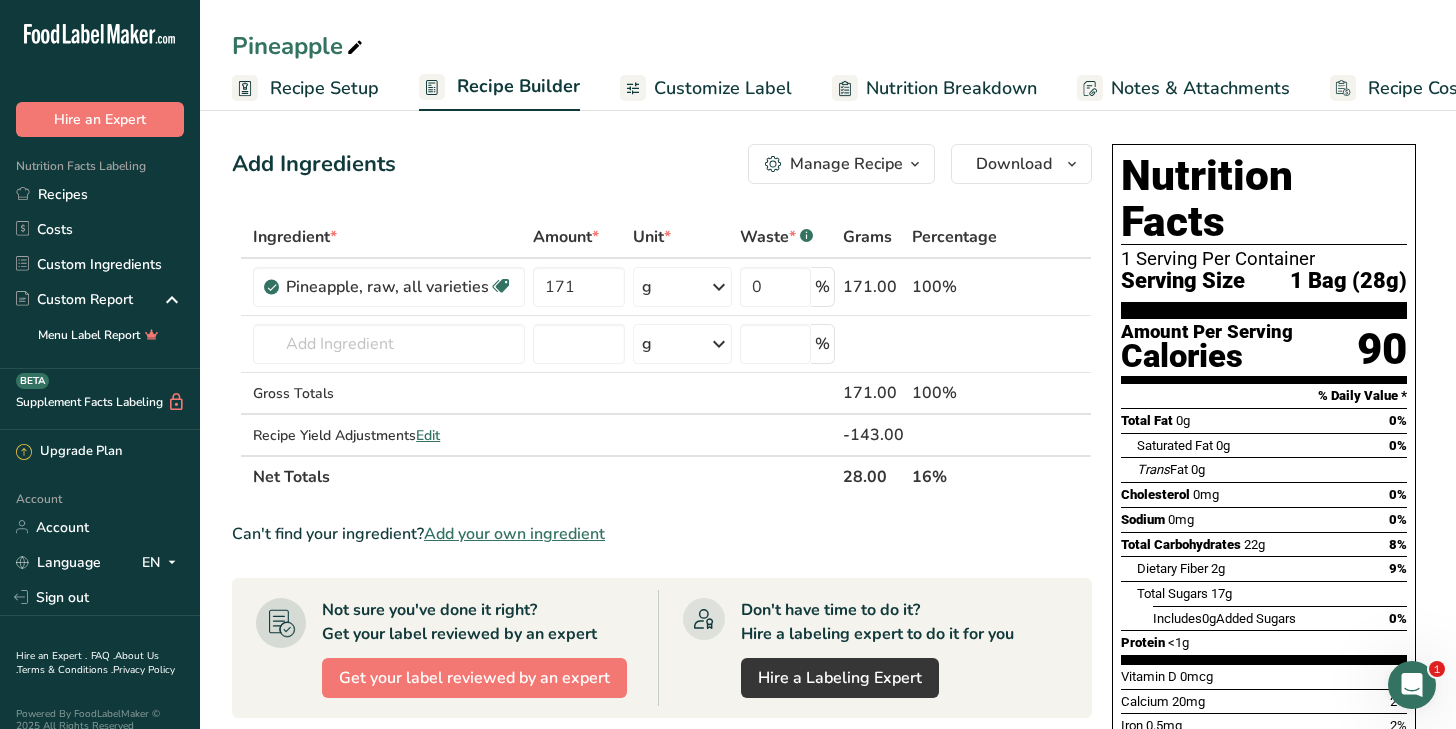 scroll, scrollTop: 50, scrollLeft: 0, axis: vertical 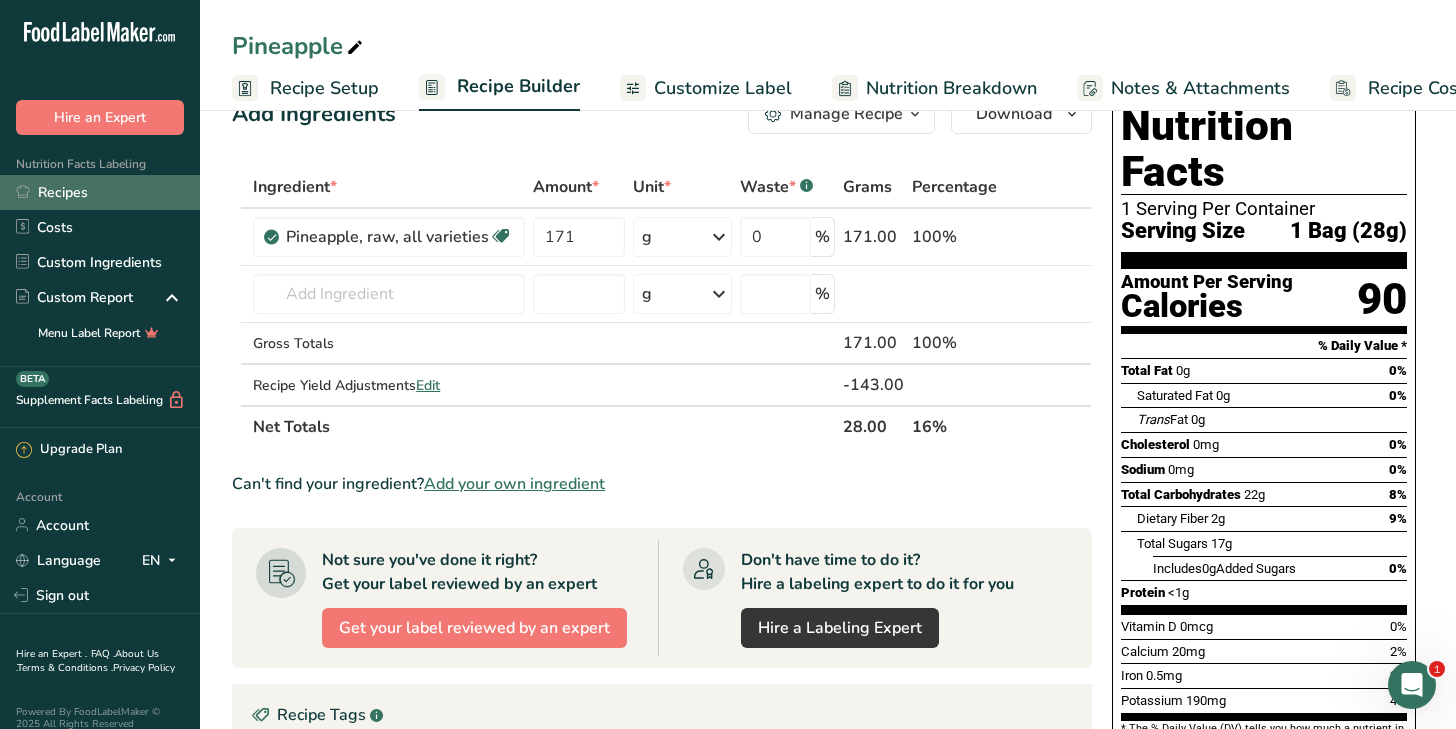 click on "Recipes" at bounding box center (100, 192) 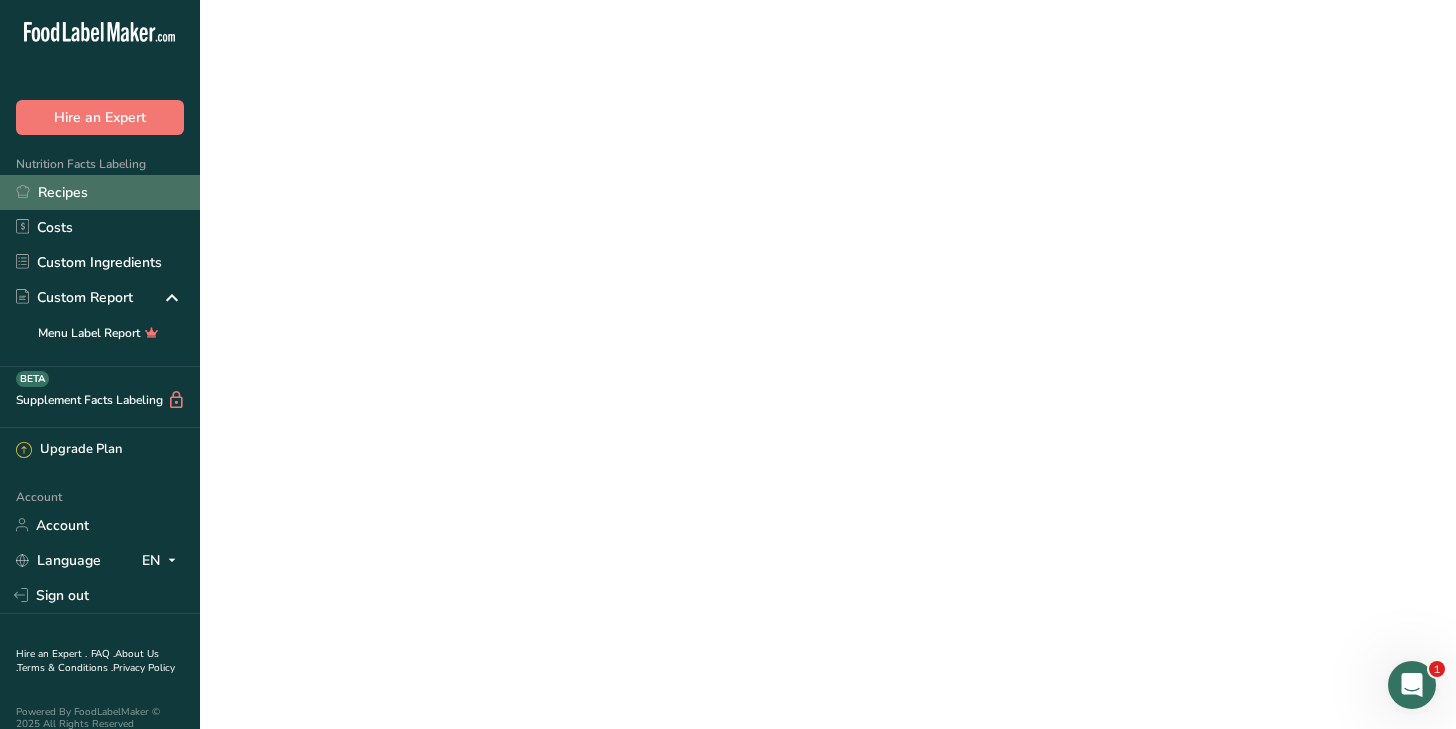 scroll, scrollTop: 0, scrollLeft: 0, axis: both 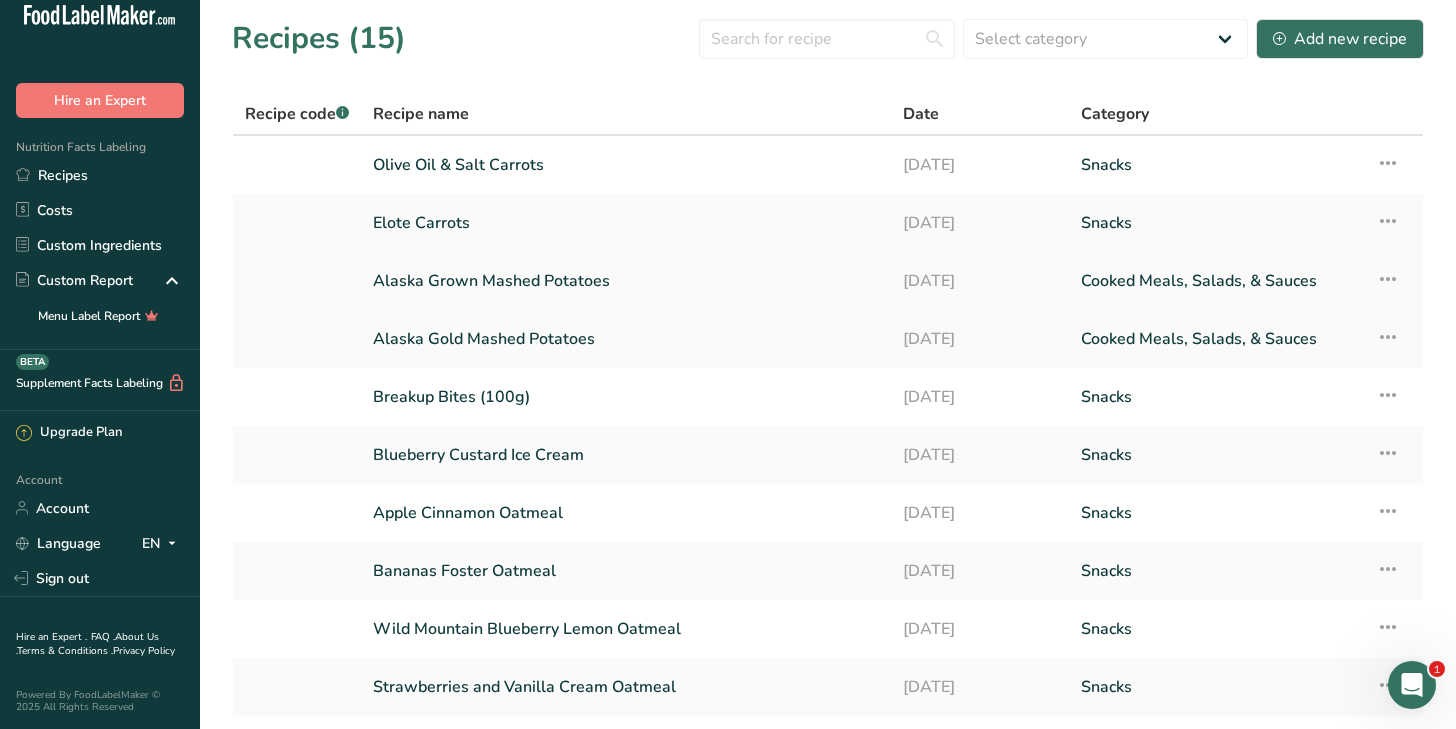 click on "Alaska Grown Mashed Potatoes" at bounding box center (626, 281) 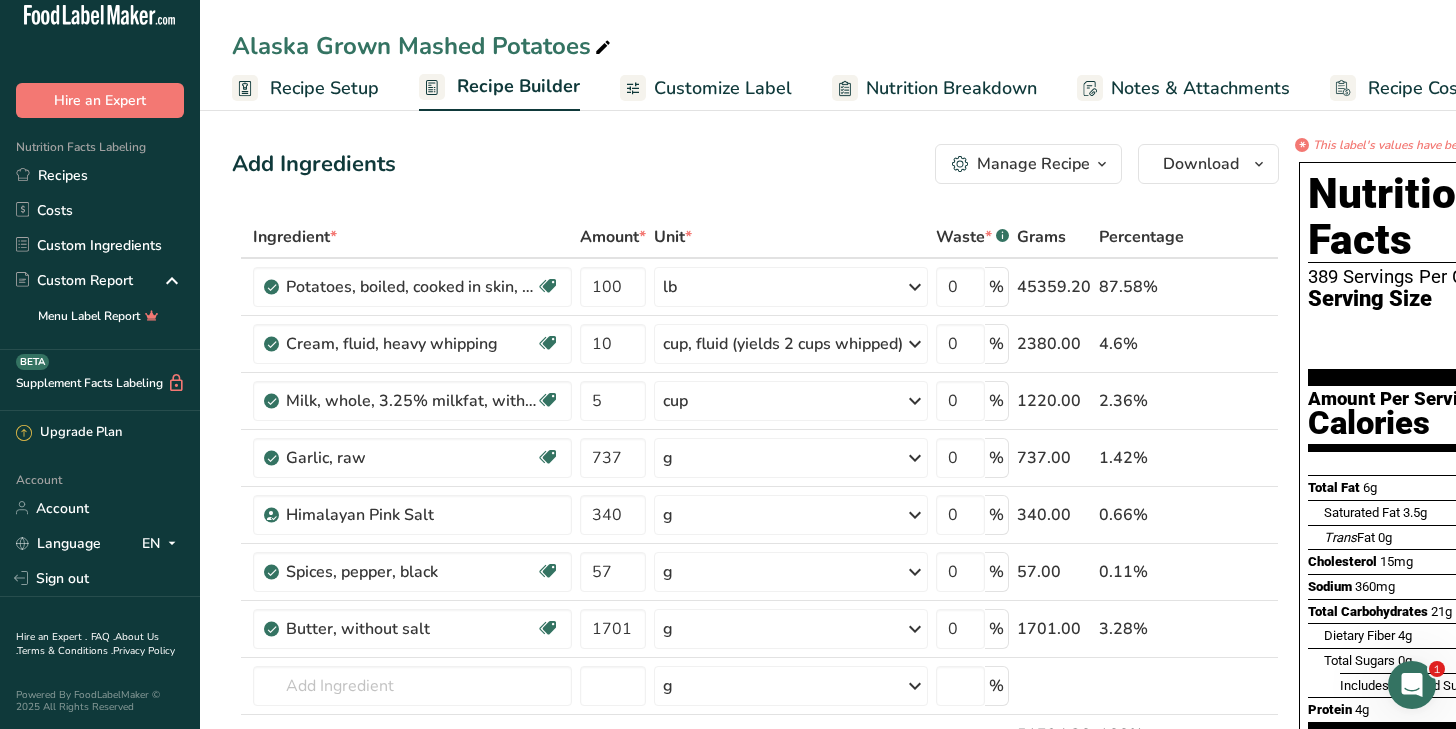 click on "Manage Recipe" at bounding box center (1033, 164) 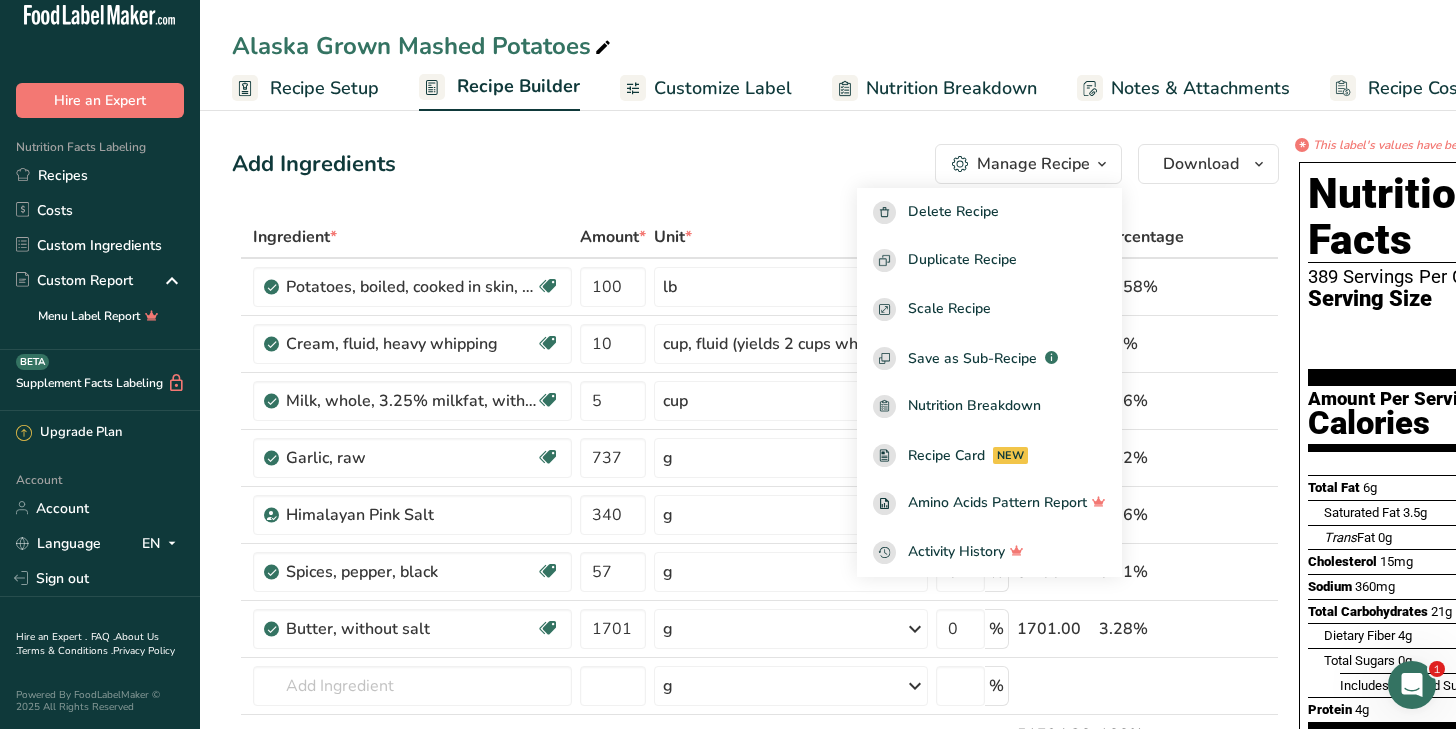 click on "Add Ingredients
Manage Recipe         Delete Recipe           Duplicate Recipe             Scale Recipe             Save as Sub-Recipe   .a-a{fill:#347362;}.b-a{fill:#fff;}                               Nutrition Breakdown                 Recipe Card
NEW
Amino Acids Pattern Report             Activity History
Download
Choose your preferred label style
Standard FDA label
Standard FDA label
The most common format for nutrition facts labels in compliance with the FDA's typeface, style and requirements
Tabular FDA label
A label format compliant with the FDA regulations presented in a tabular (horizontal) display.
Linear FDA label
A simple linear display for small sized packages.
Simplified FDA label" at bounding box center (755, 164) 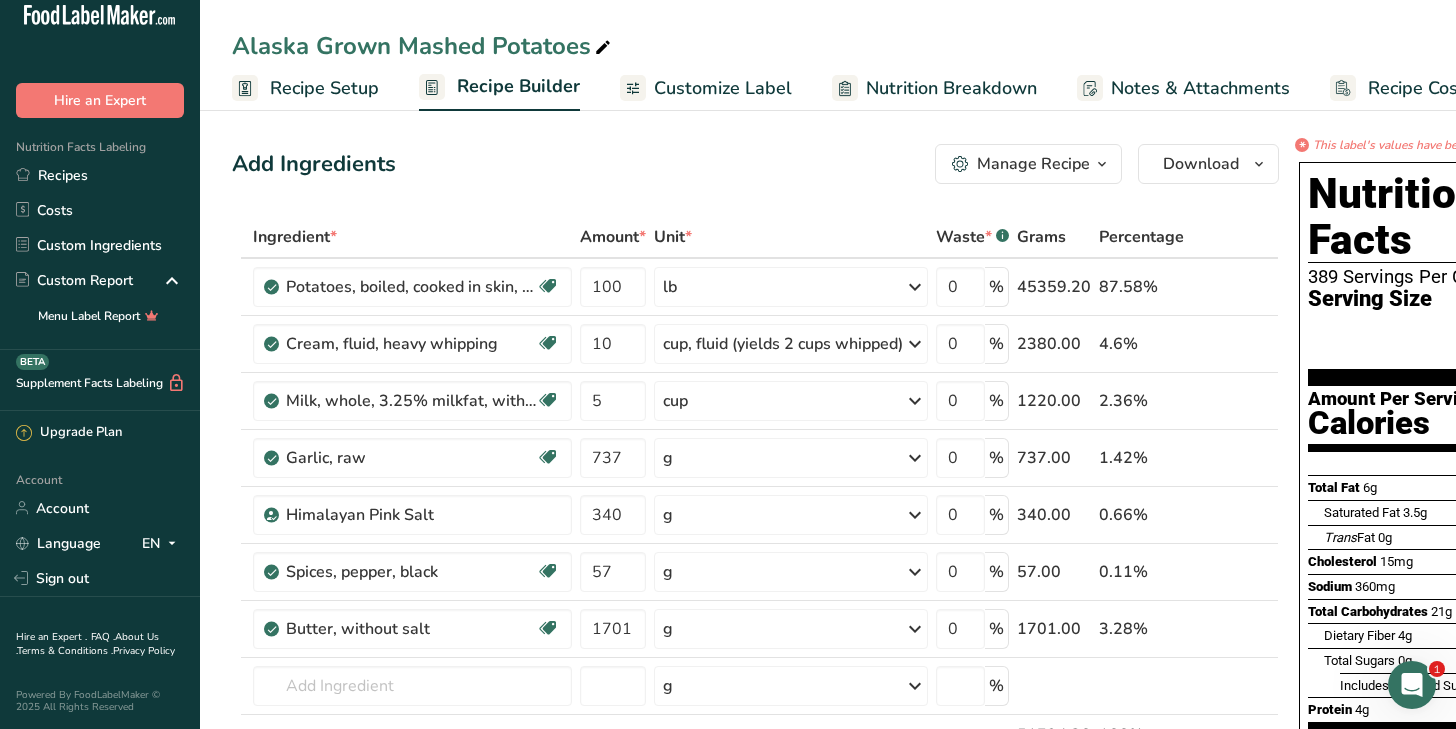 scroll, scrollTop: 0, scrollLeft: 156, axis: horizontal 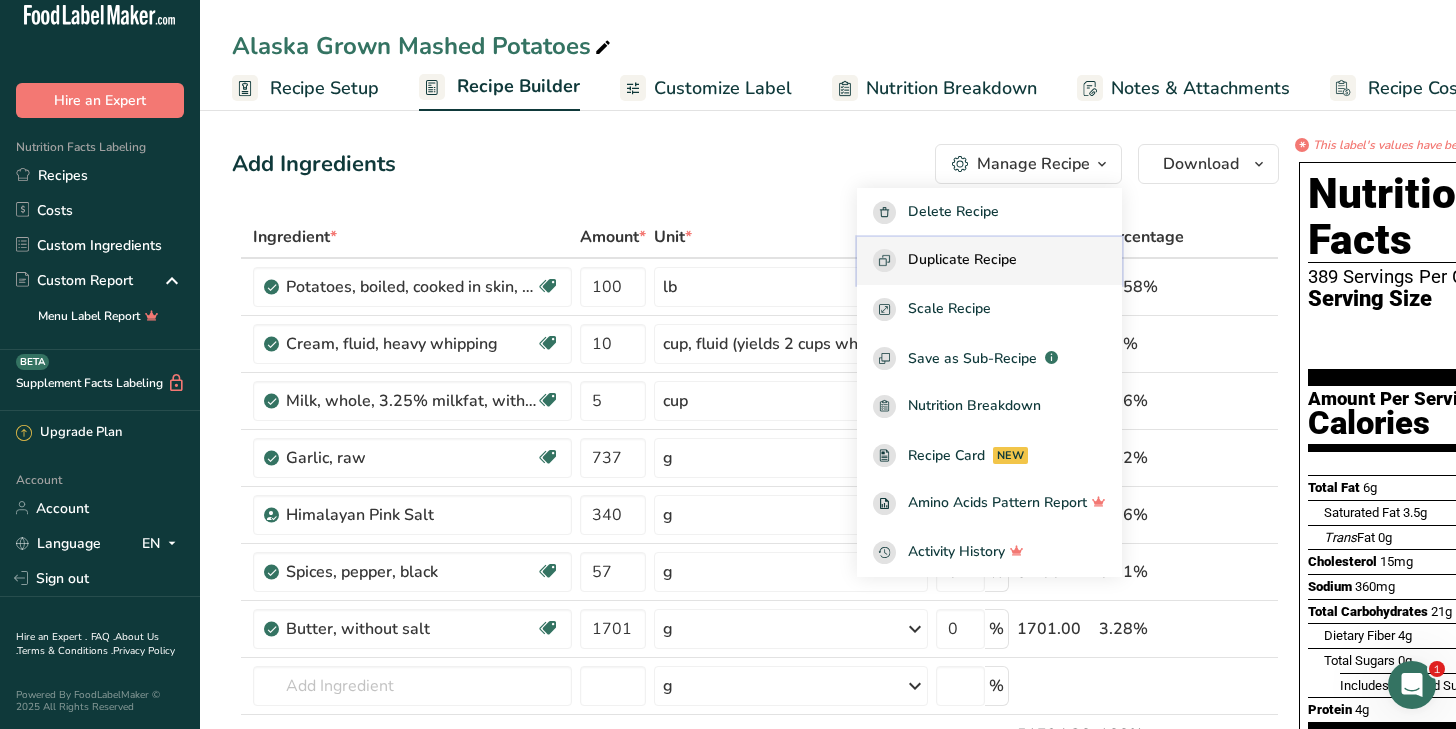 click on "Duplicate Recipe" at bounding box center [962, 260] 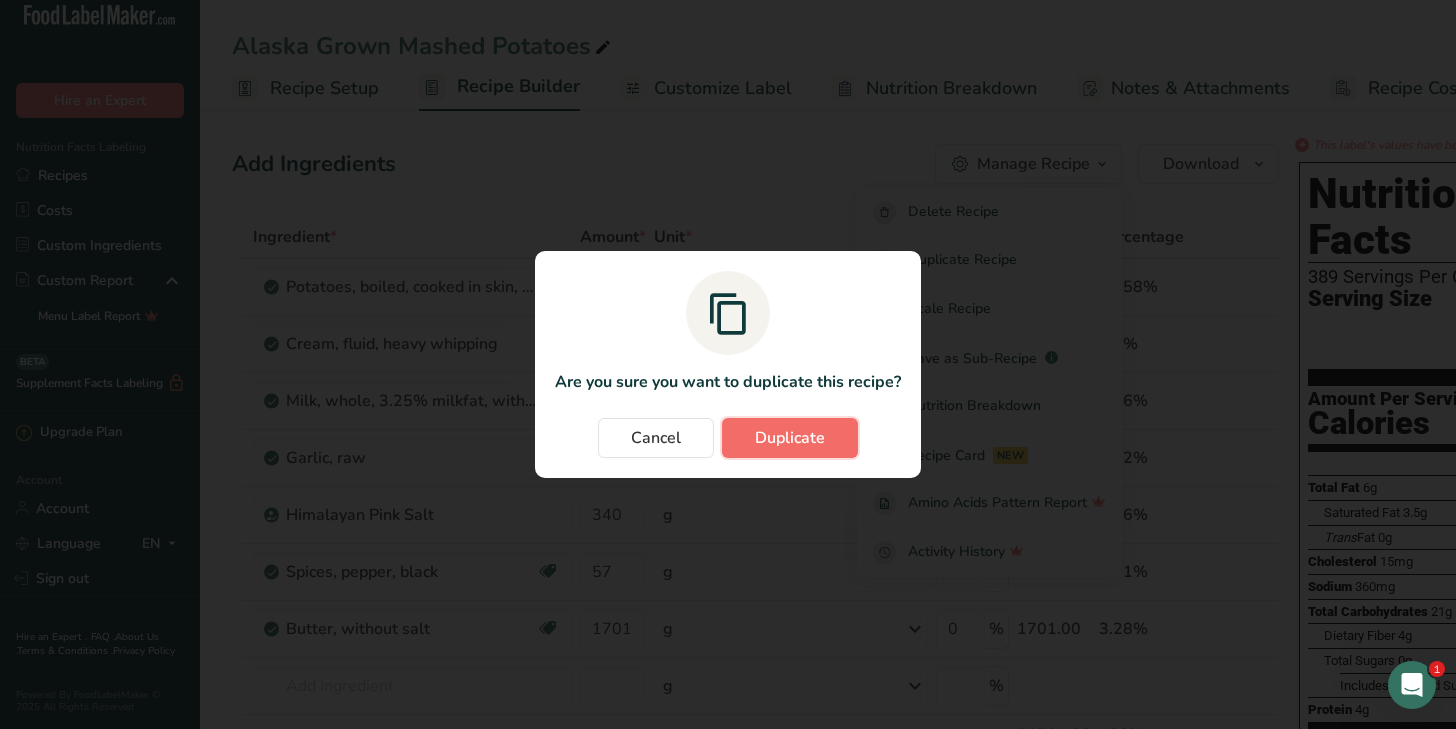 click on "Duplicate" at bounding box center [790, 438] 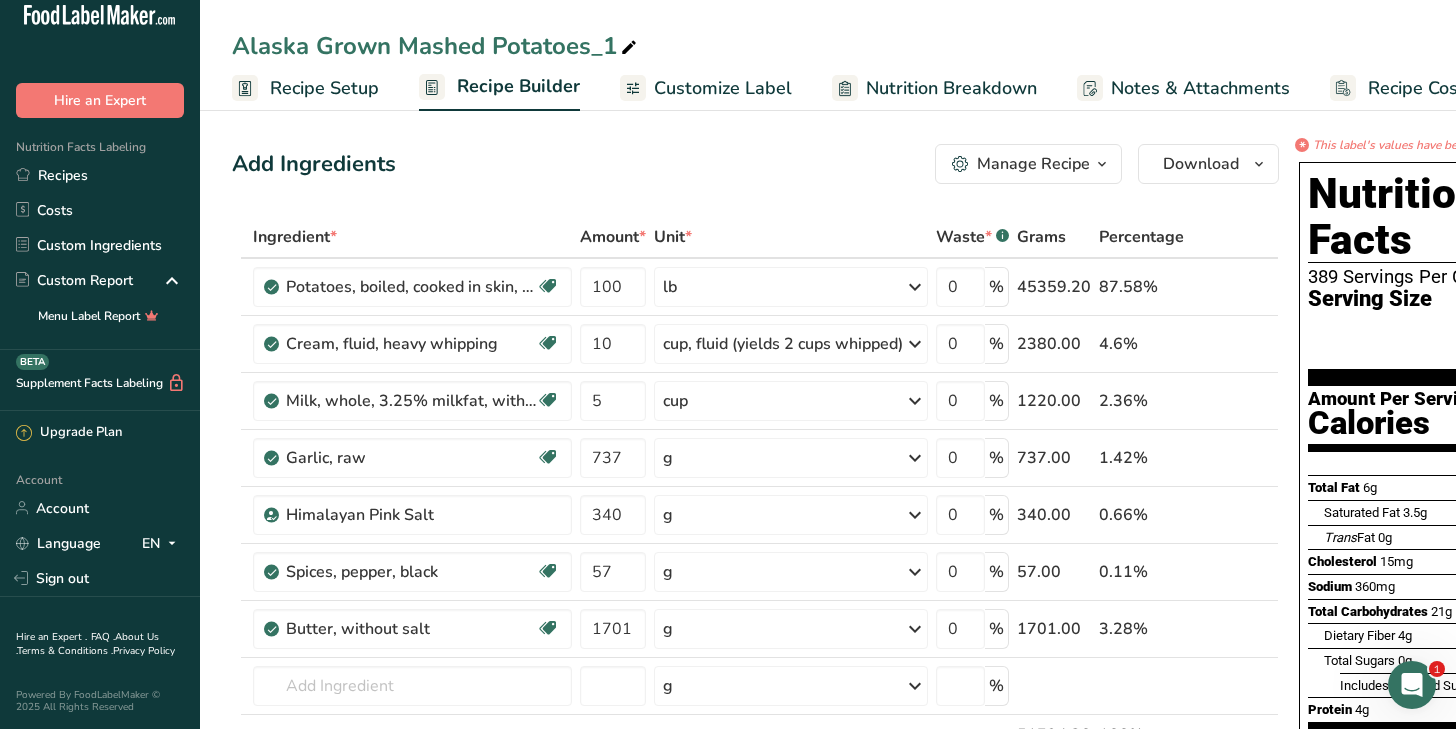 click on "Alaska Grown Mashed Potatoes_1" at bounding box center (436, 46) 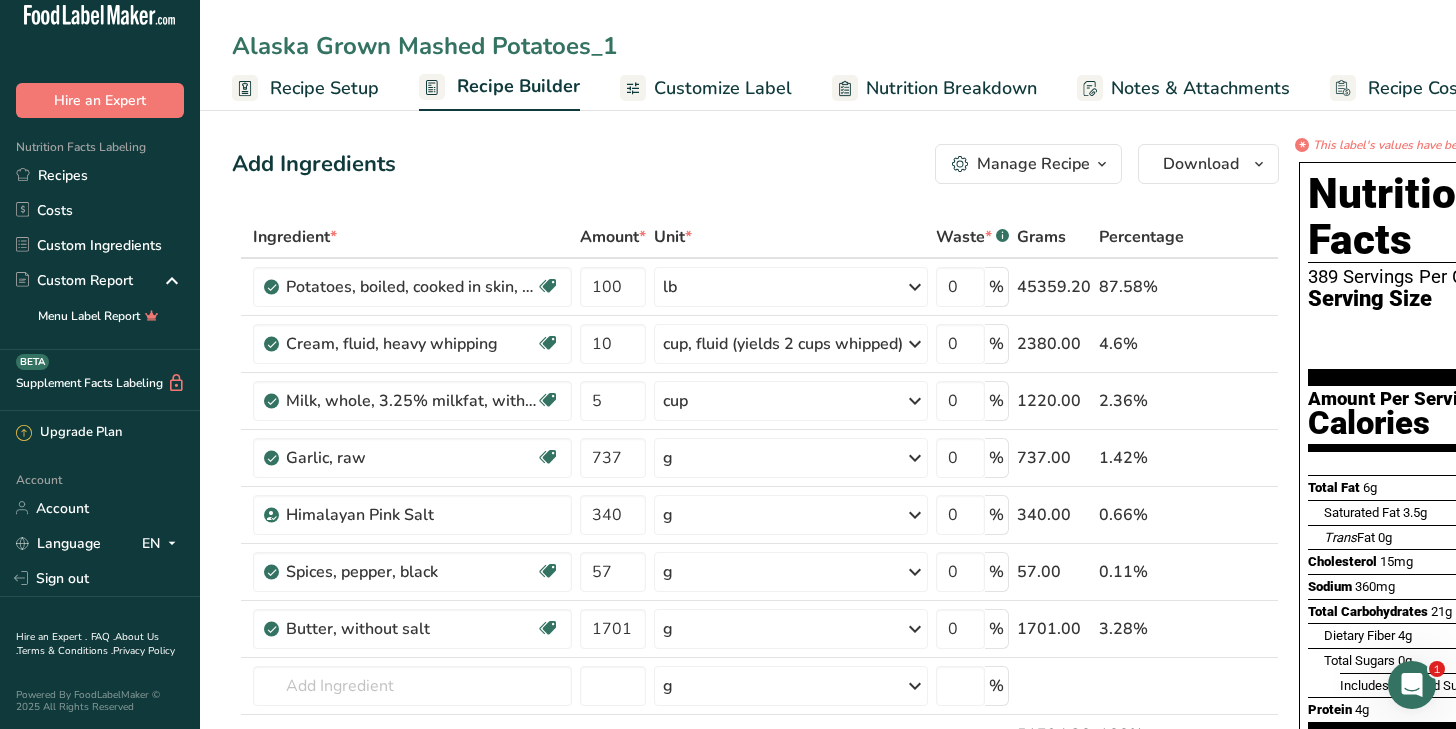 drag, startPoint x: 418, startPoint y: 31, endPoint x: 186, endPoint y: 26, distance: 232.05388 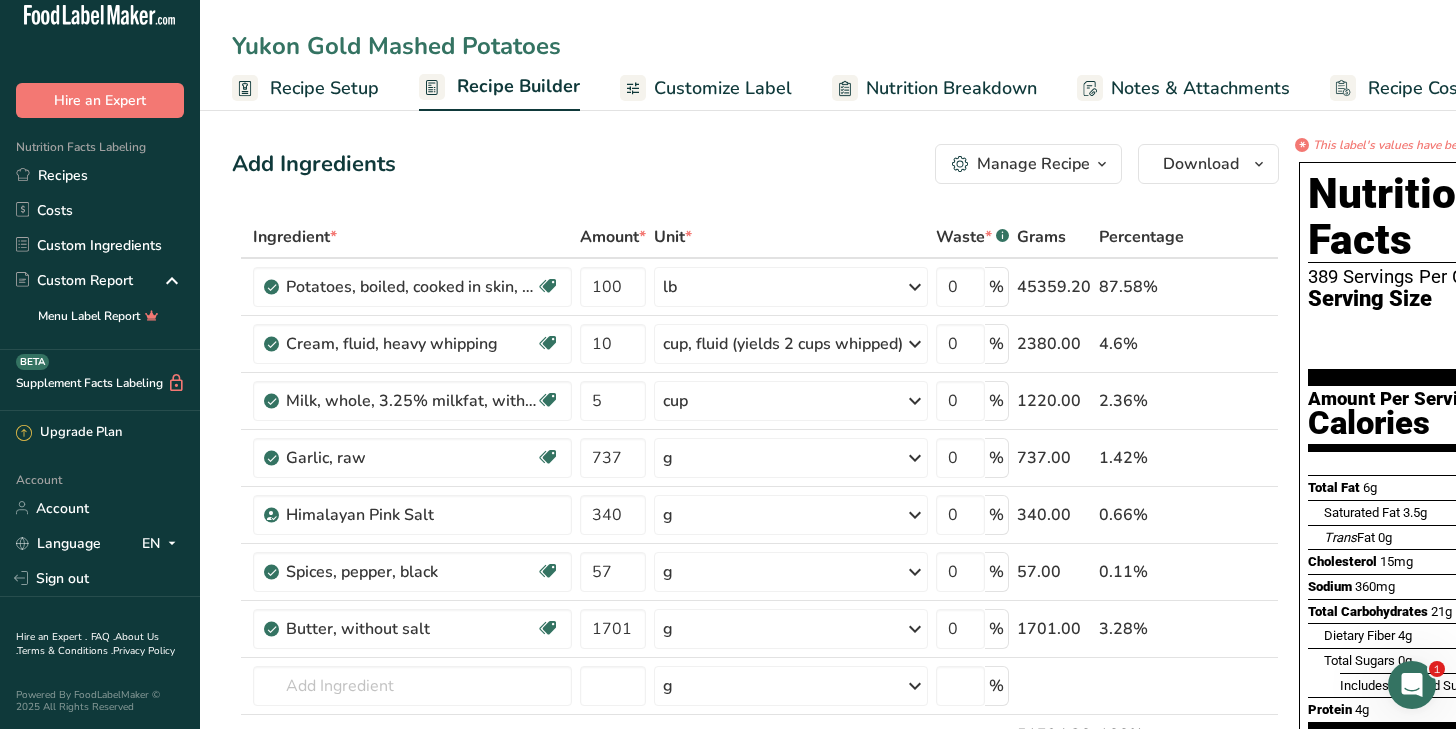 type on "Yukon Gold Mashed Potatoes" 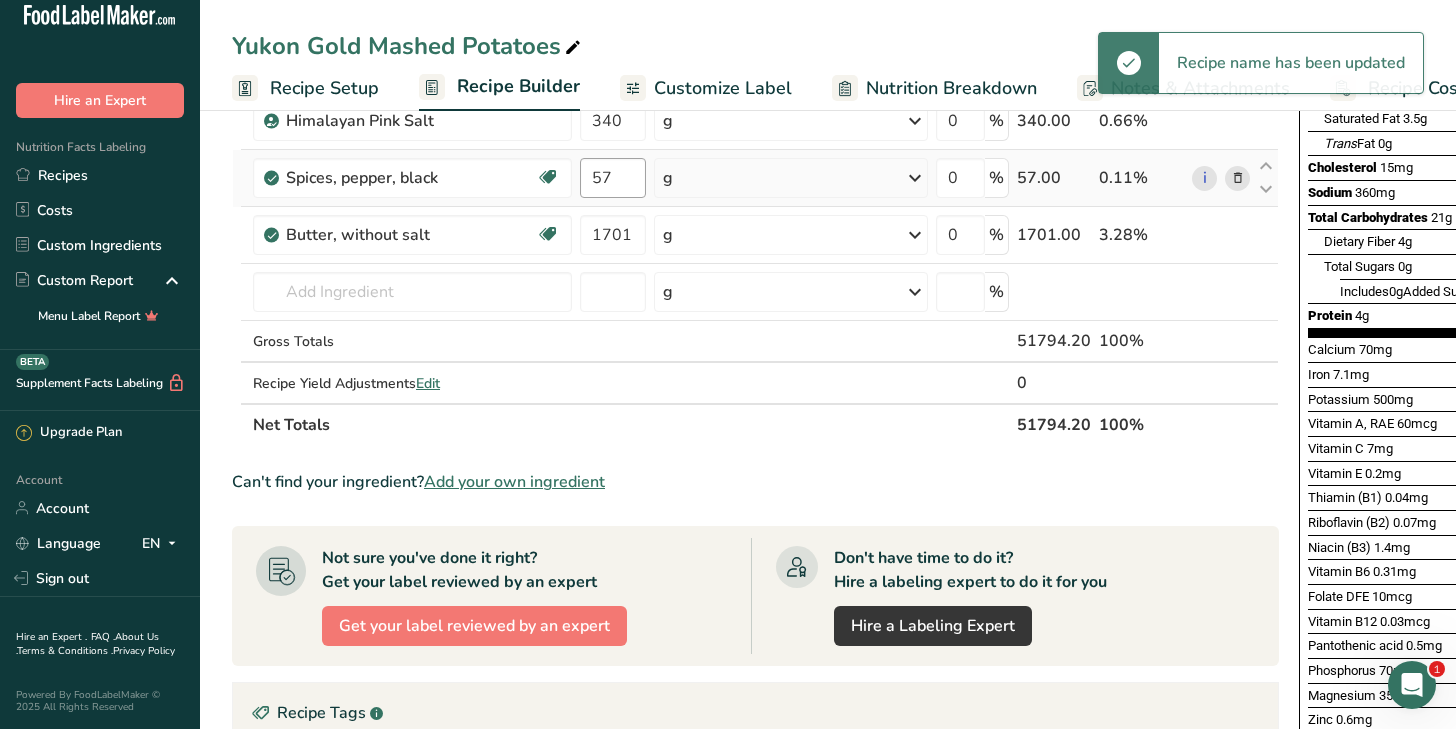 scroll, scrollTop: 395, scrollLeft: 0, axis: vertical 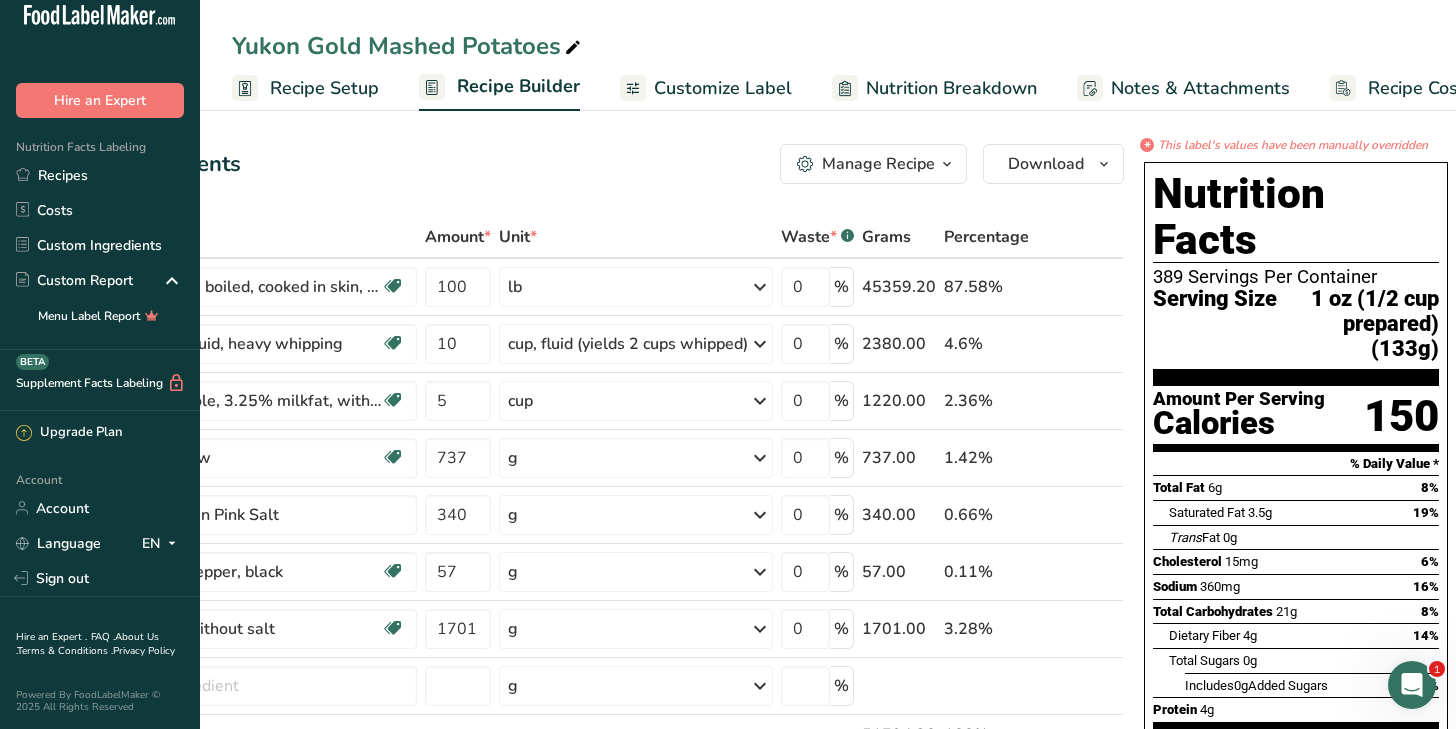 click at bounding box center (947, 164) 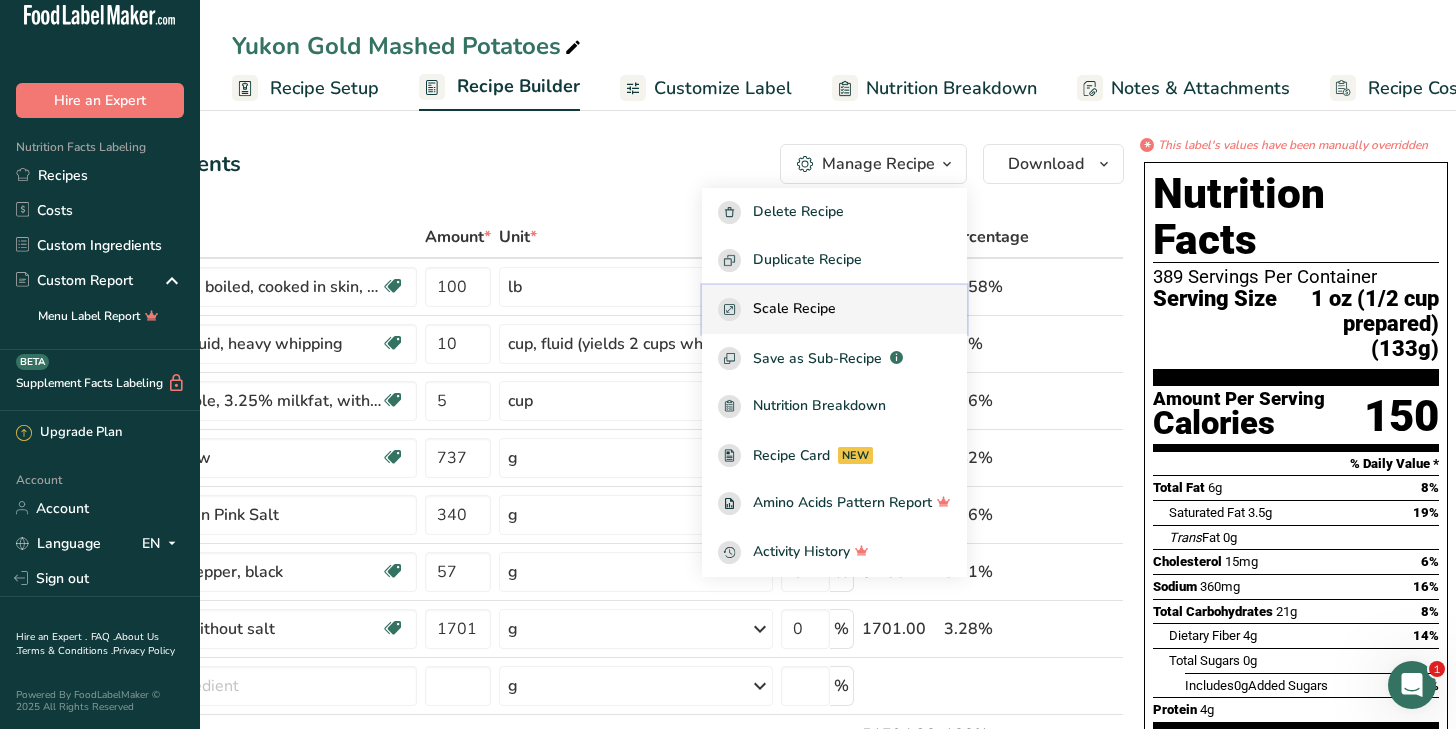 click on "Scale Recipe" at bounding box center (834, 309) 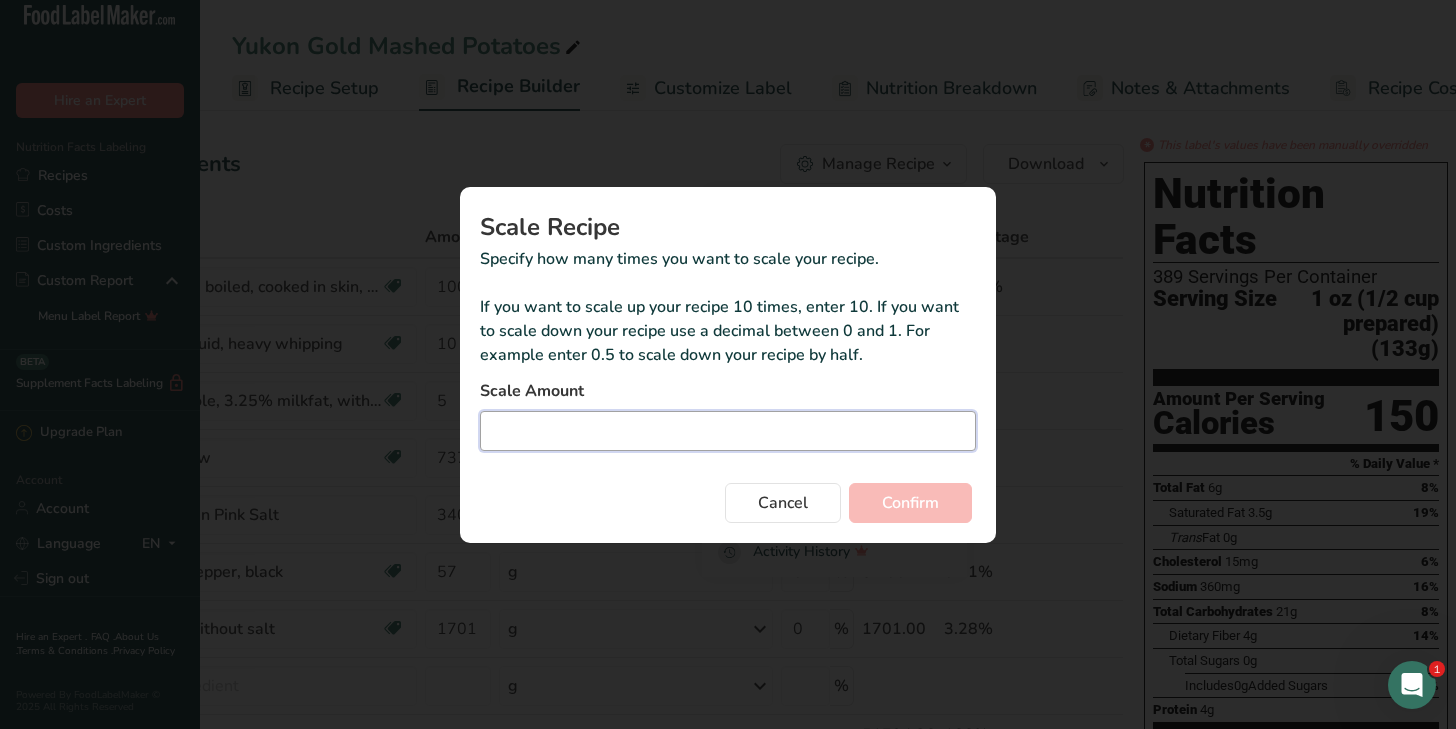click at bounding box center [728, 431] 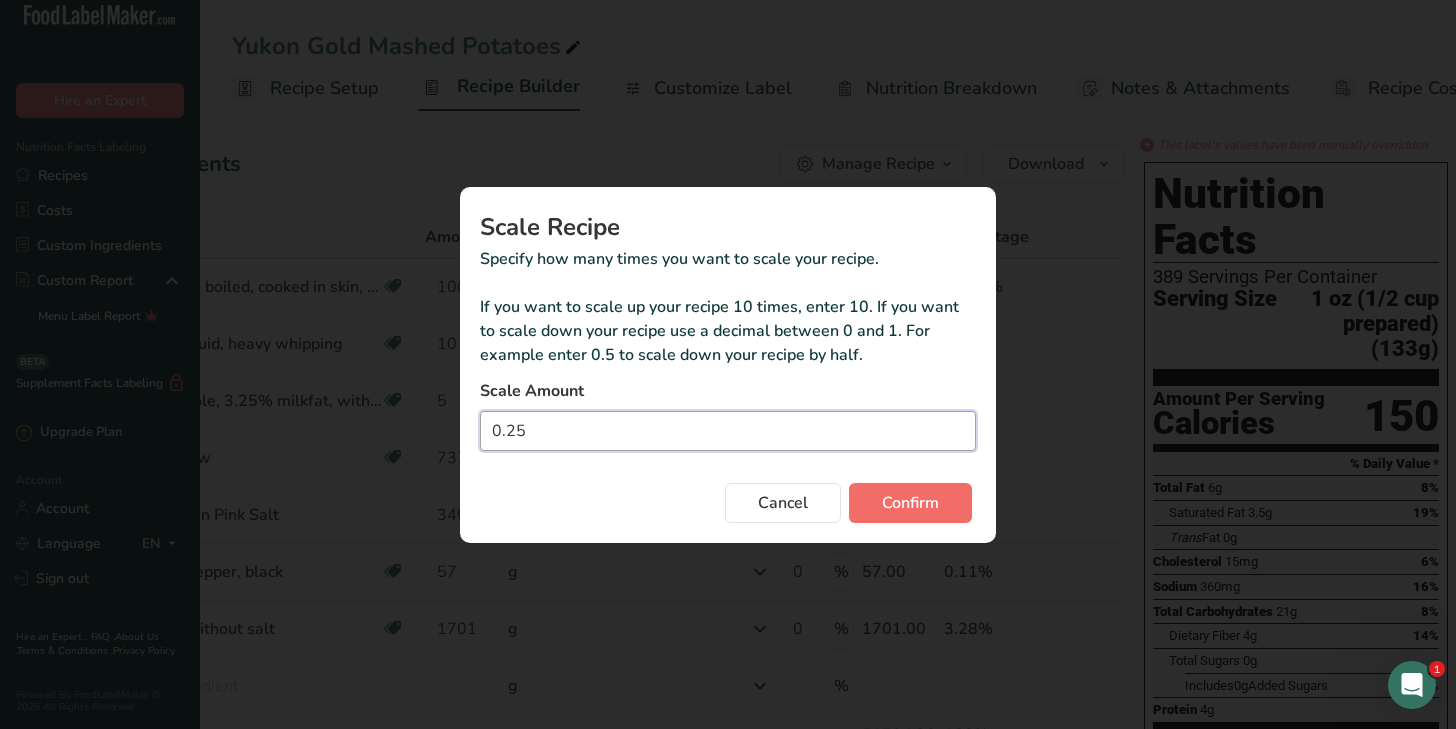 type on "0.25" 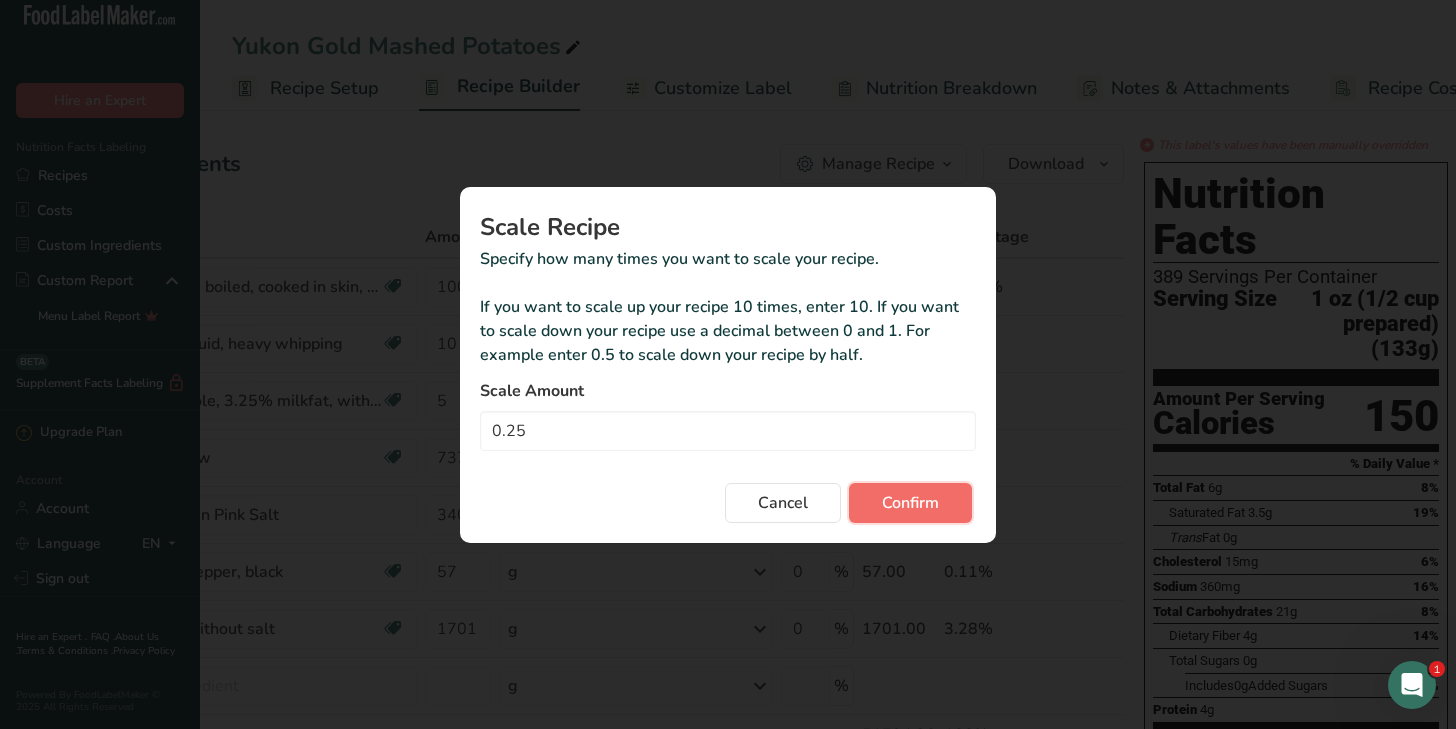 click on "Confirm" at bounding box center [910, 503] 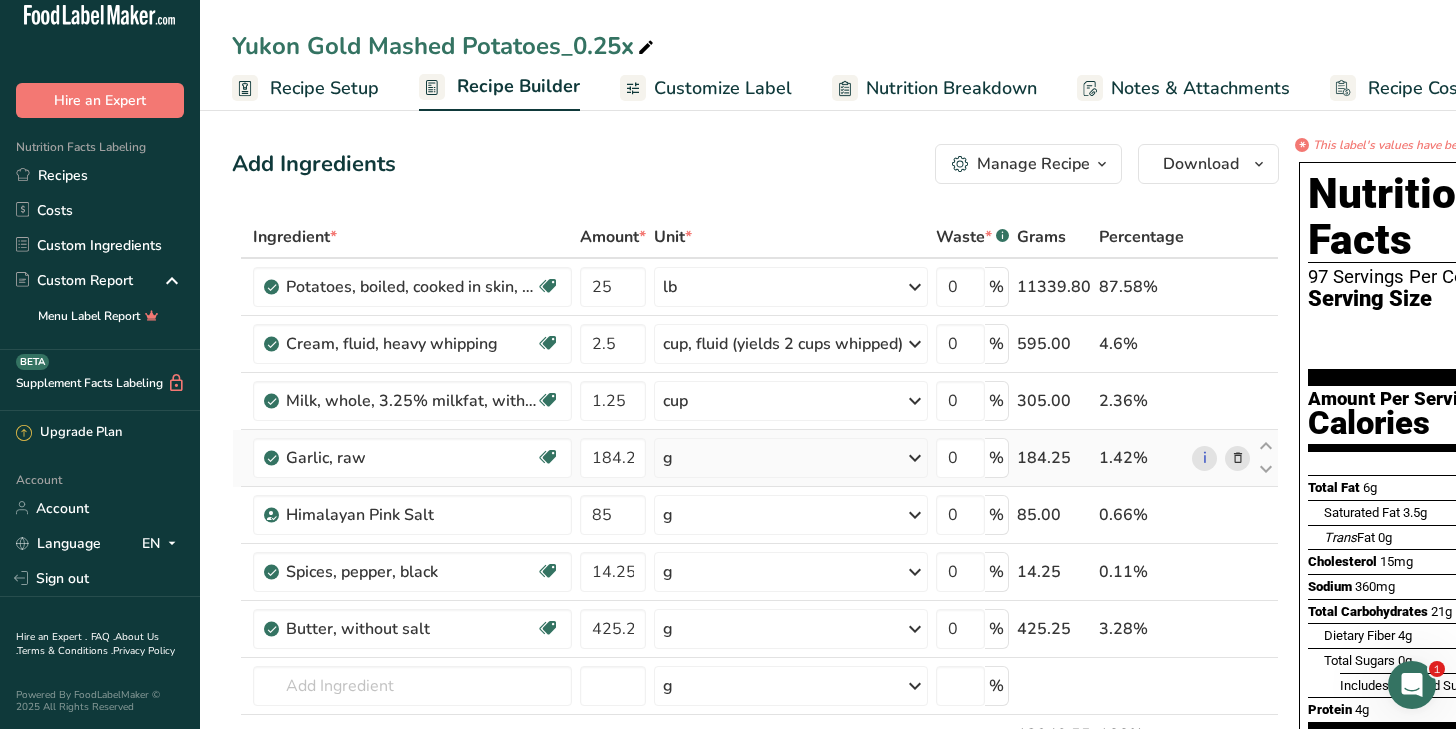 scroll, scrollTop: 0, scrollLeft: 156, axis: horizontal 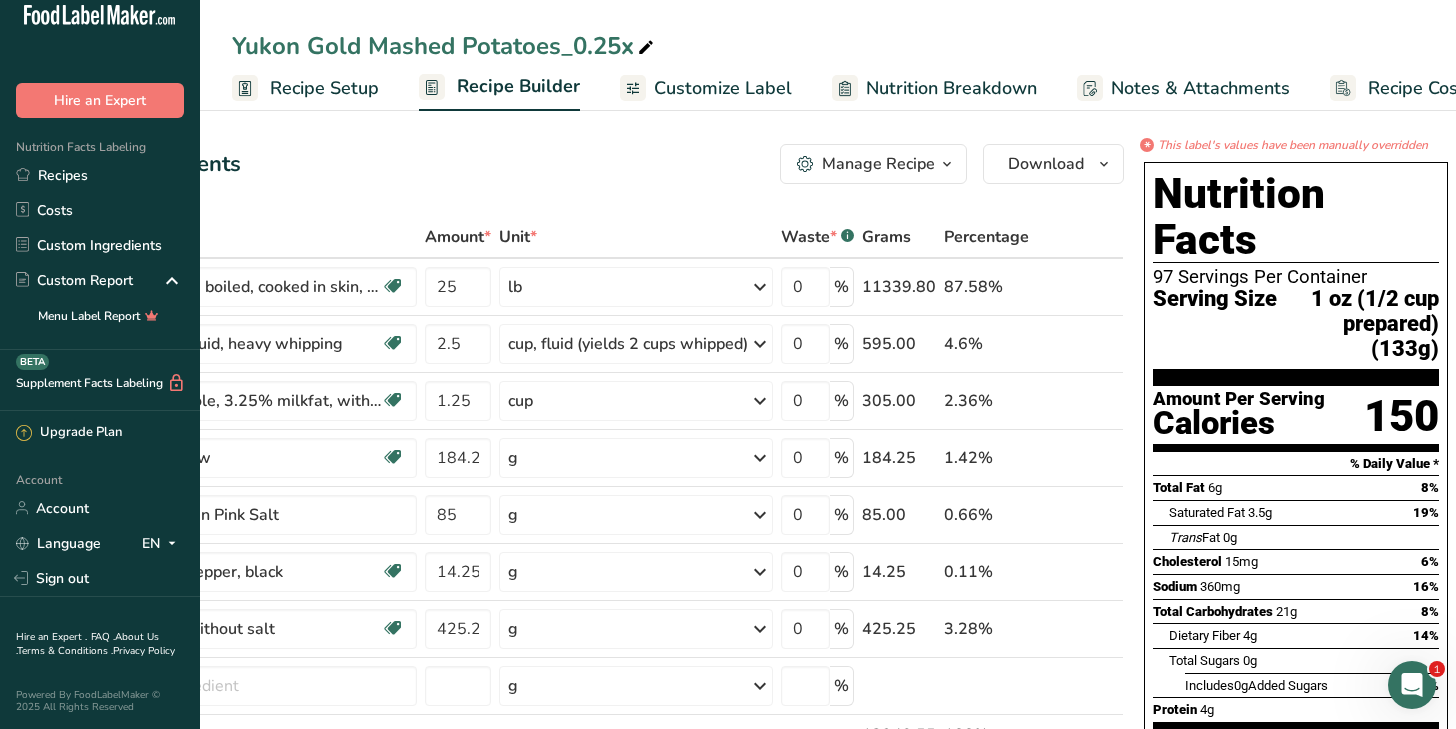 click at bounding box center [947, 164] 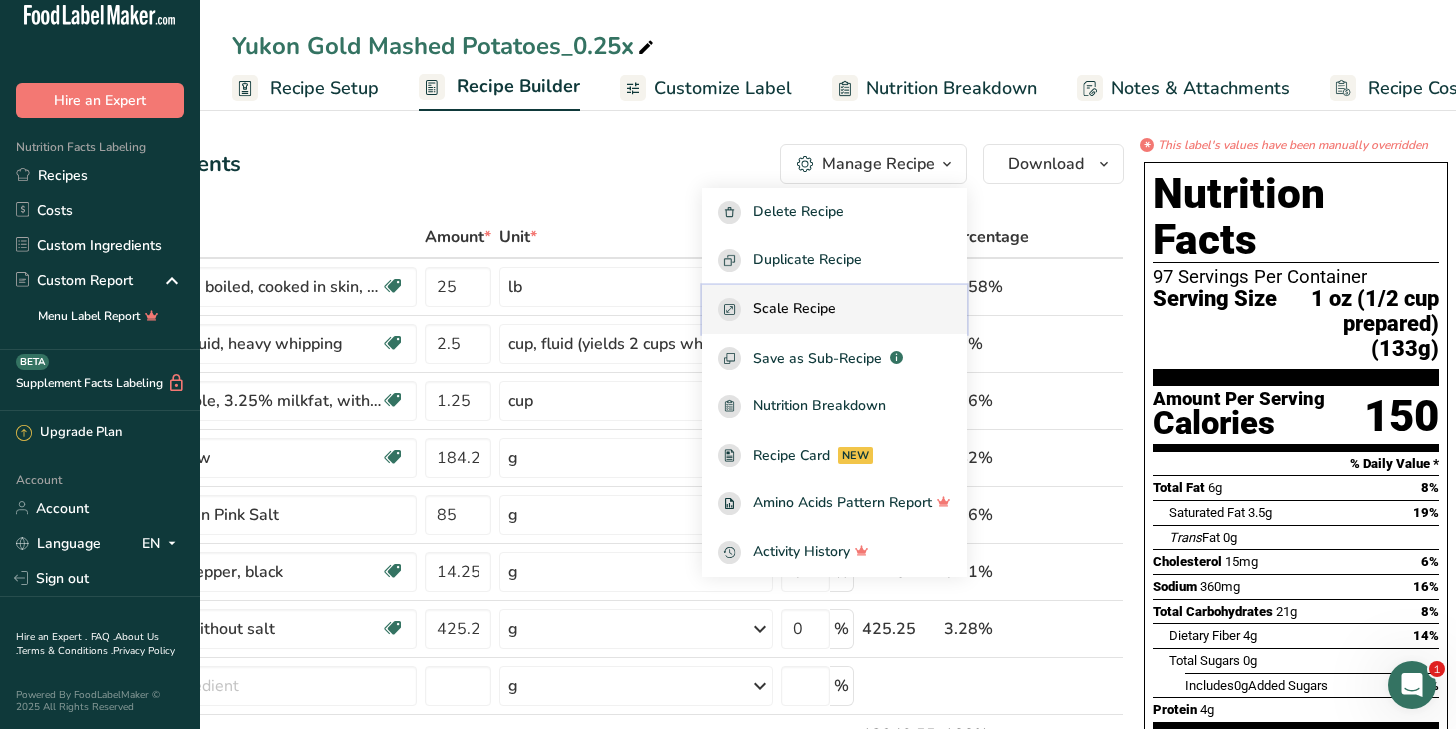 click on "Scale Recipe" at bounding box center (834, 309) 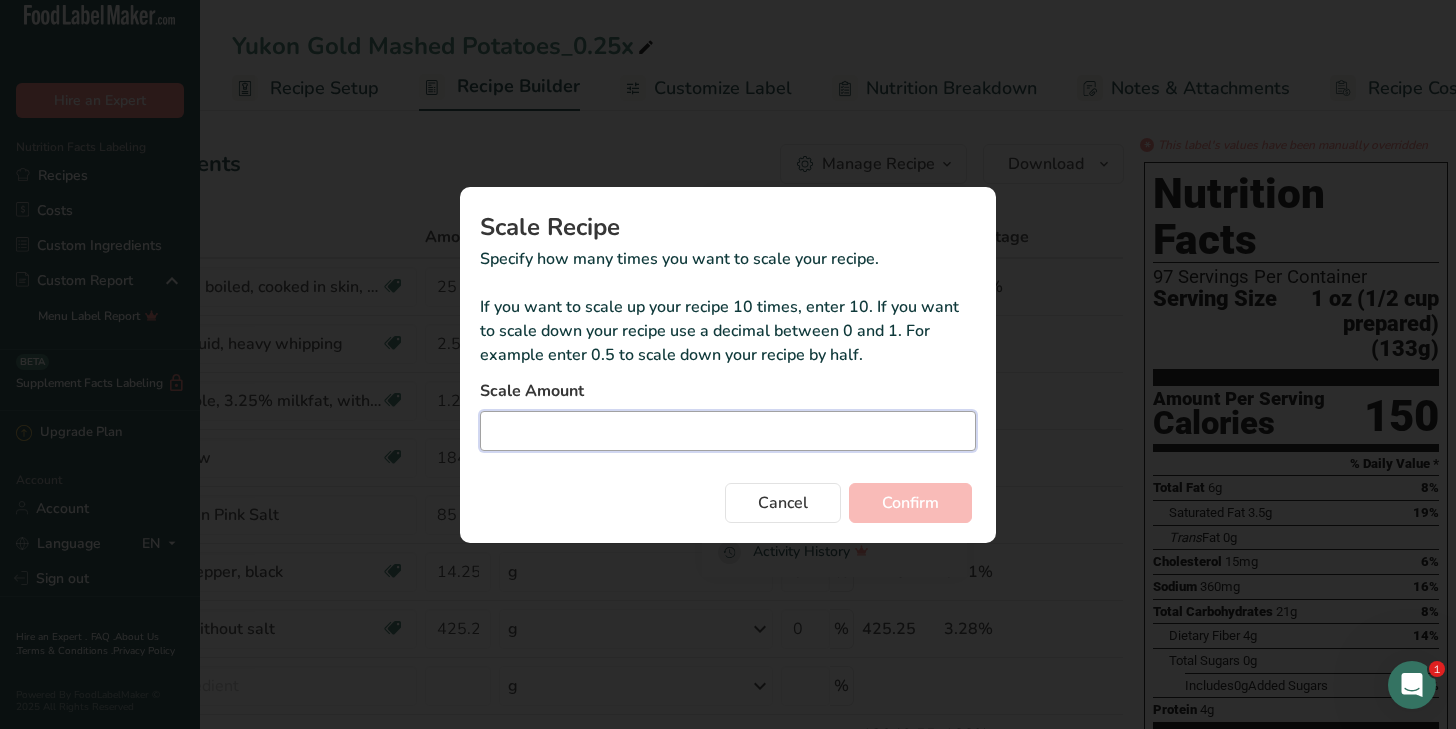 drag, startPoint x: 680, startPoint y: 433, endPoint x: 695, endPoint y: 432, distance: 15.033297 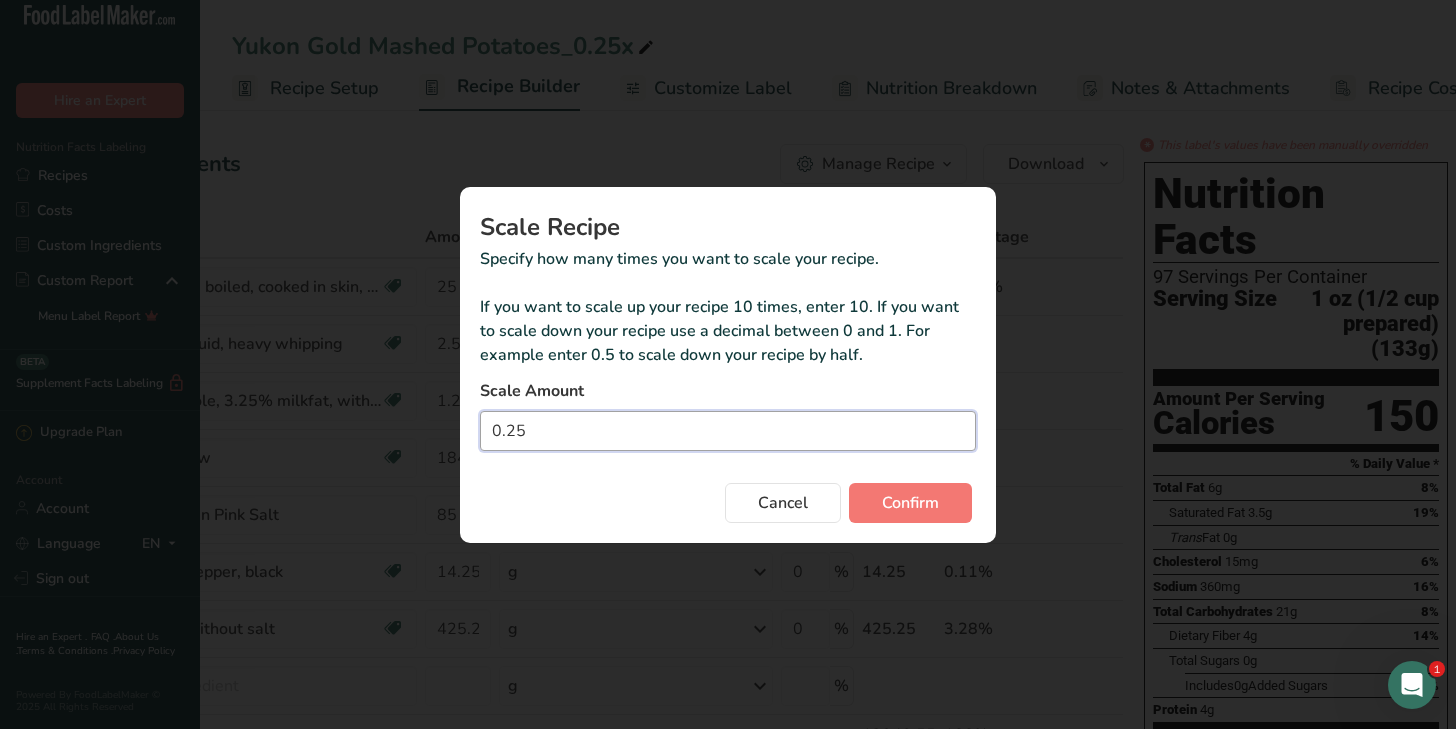 type on "0.25" 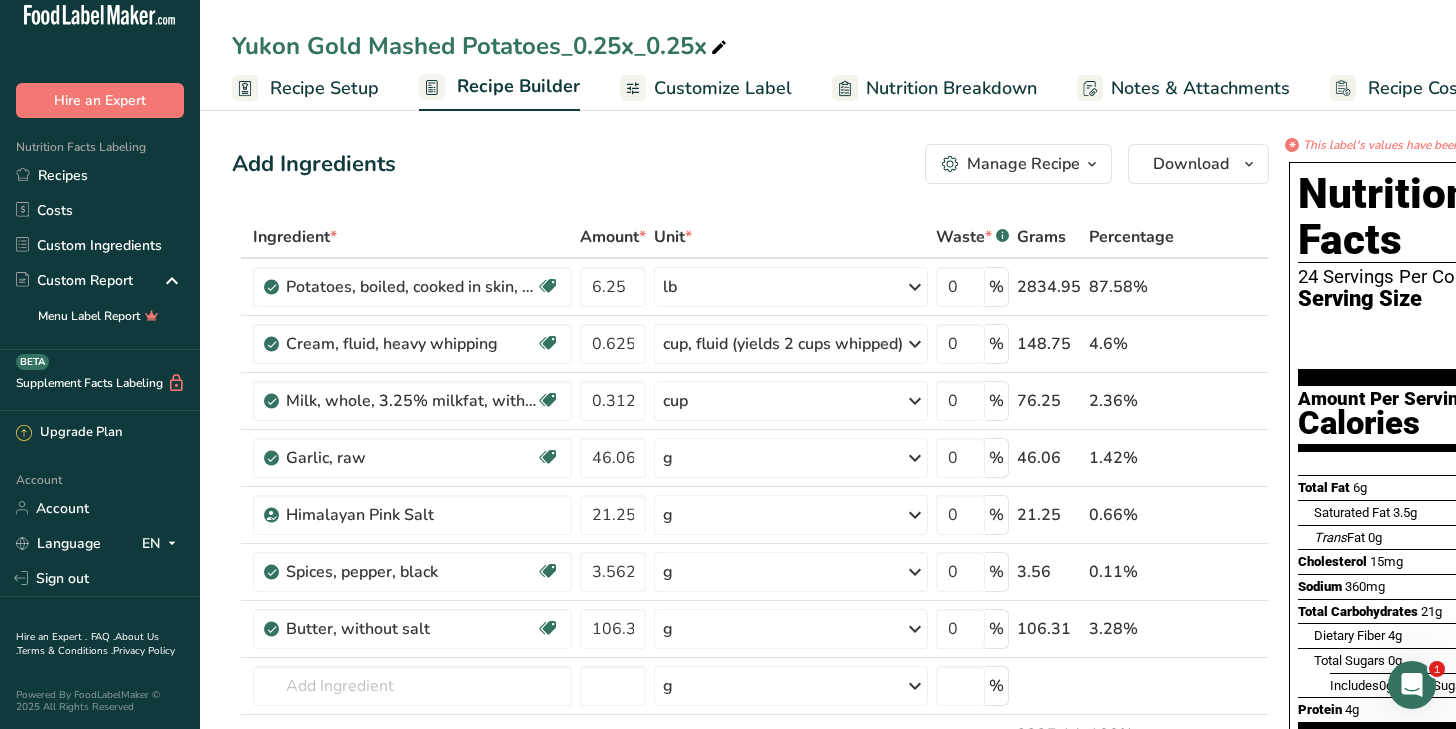 scroll, scrollTop: 0, scrollLeft: 146, axis: horizontal 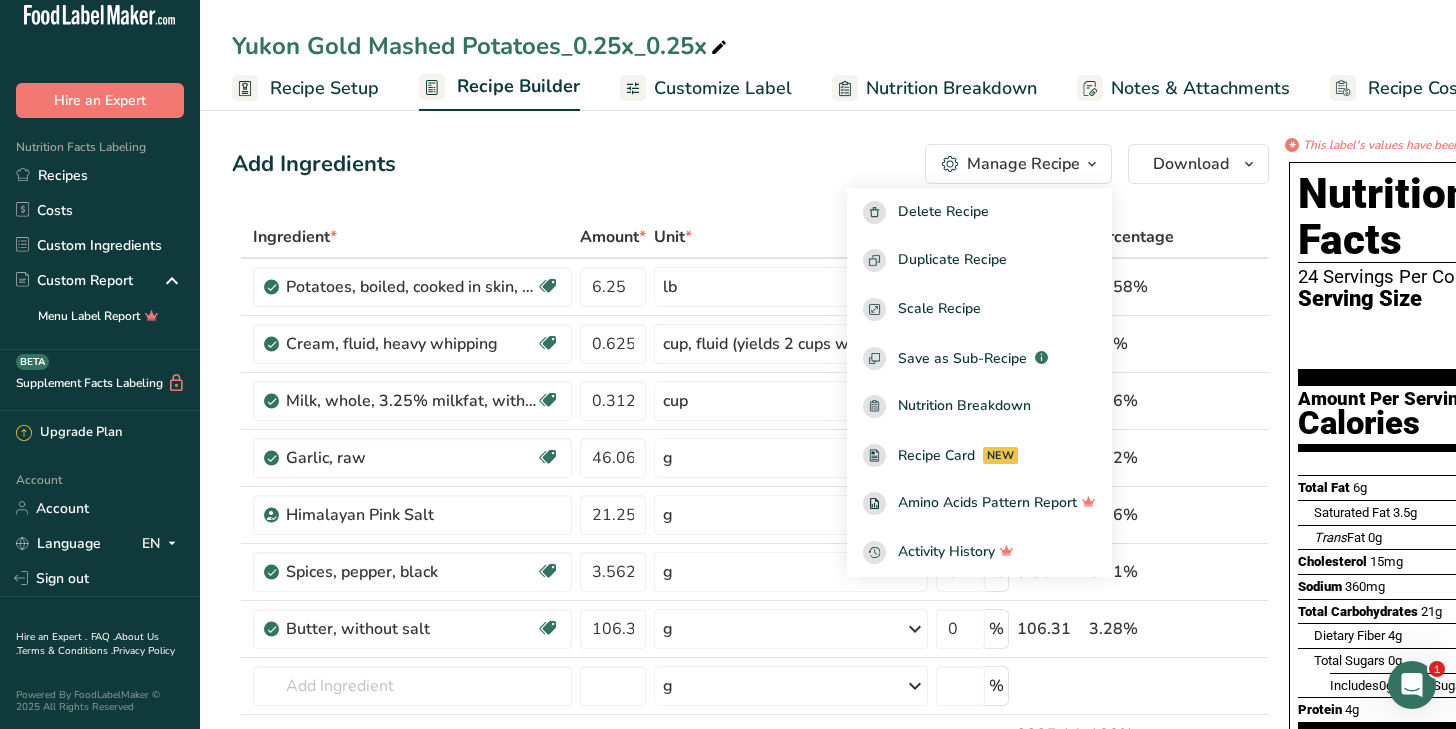 click on "Recipe Setup" at bounding box center (324, 88) 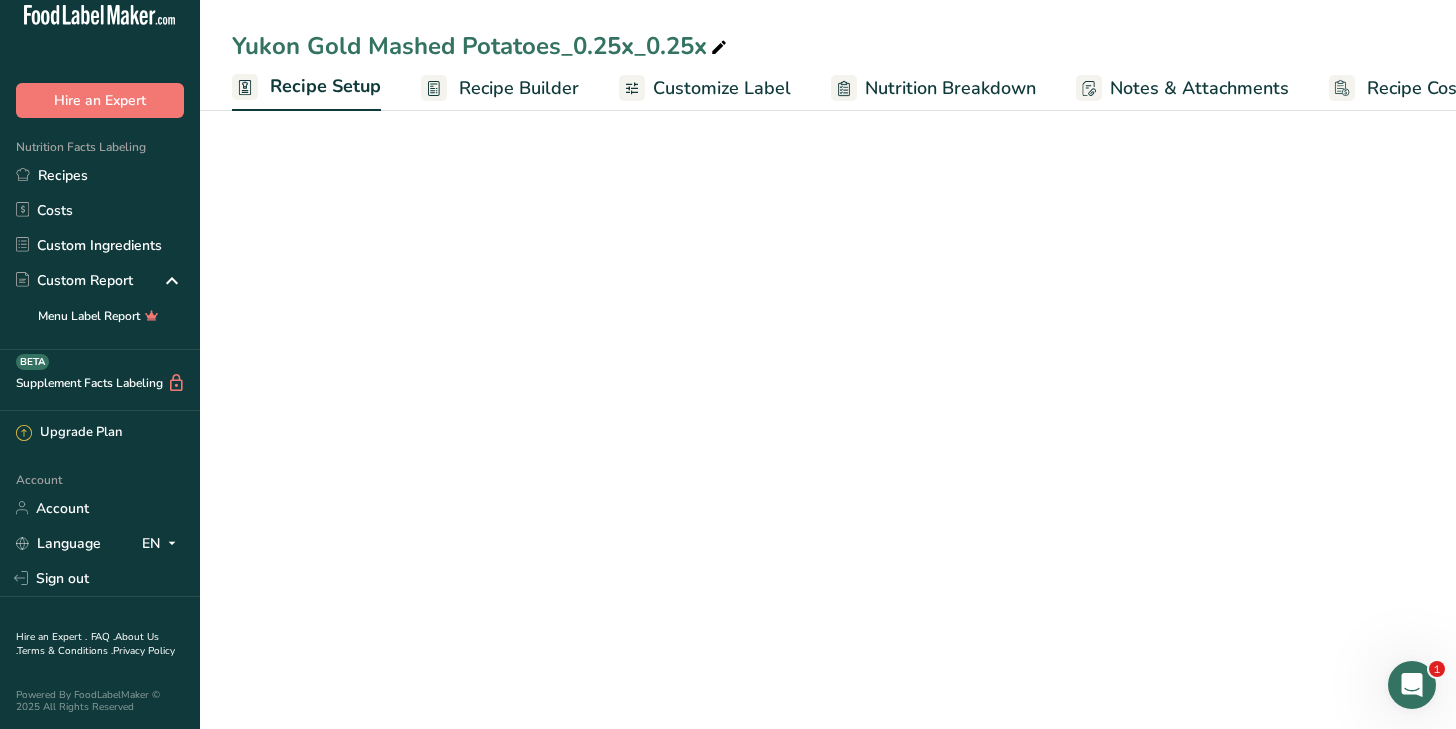 scroll, scrollTop: 0, scrollLeft: 7, axis: horizontal 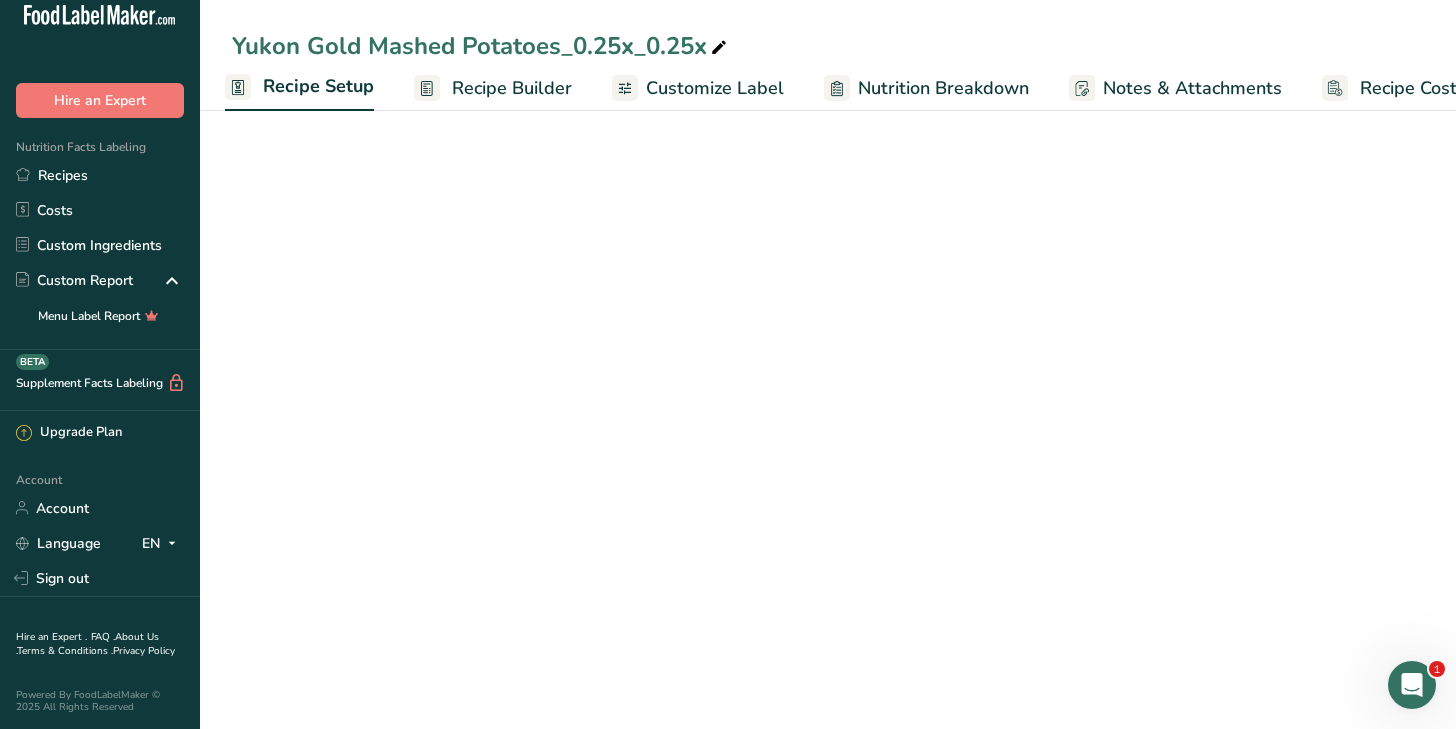 select on "5" 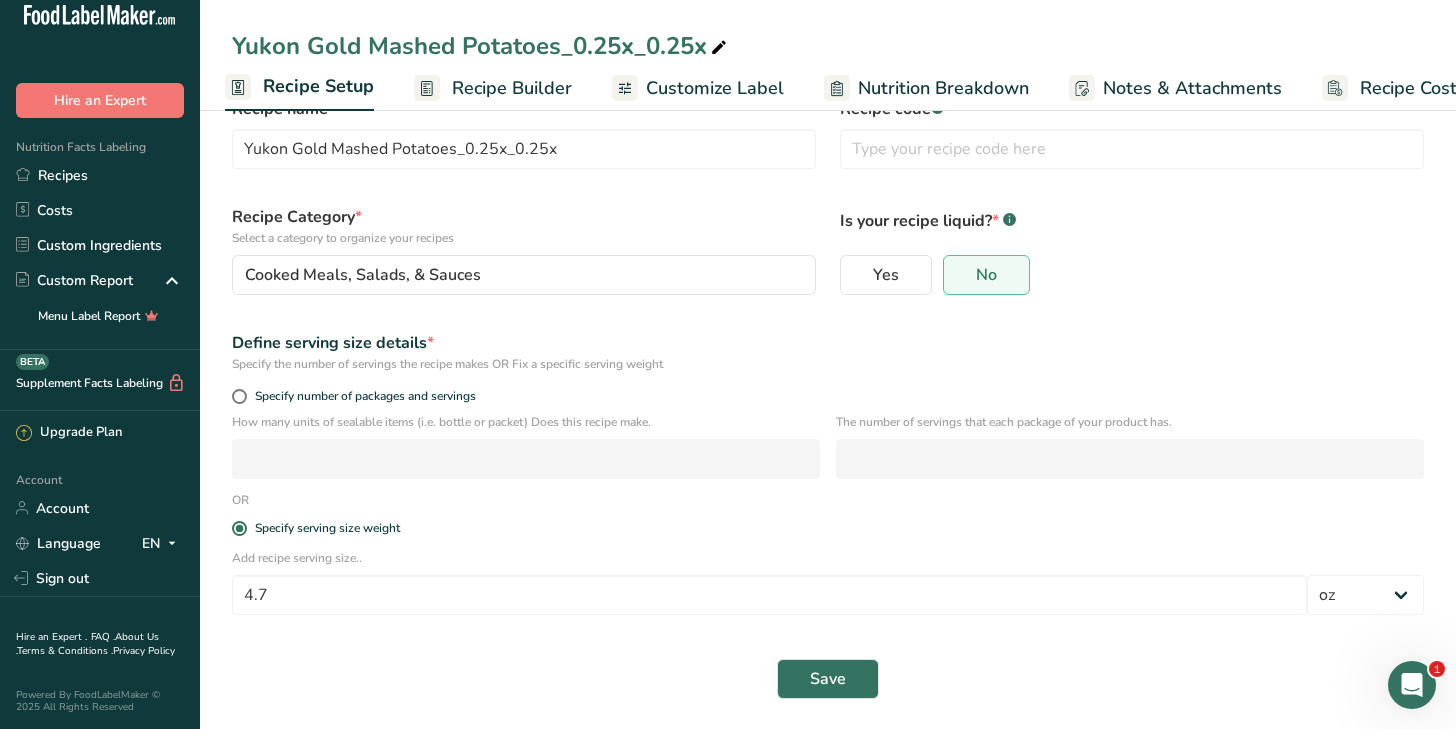 scroll, scrollTop: 61, scrollLeft: 0, axis: vertical 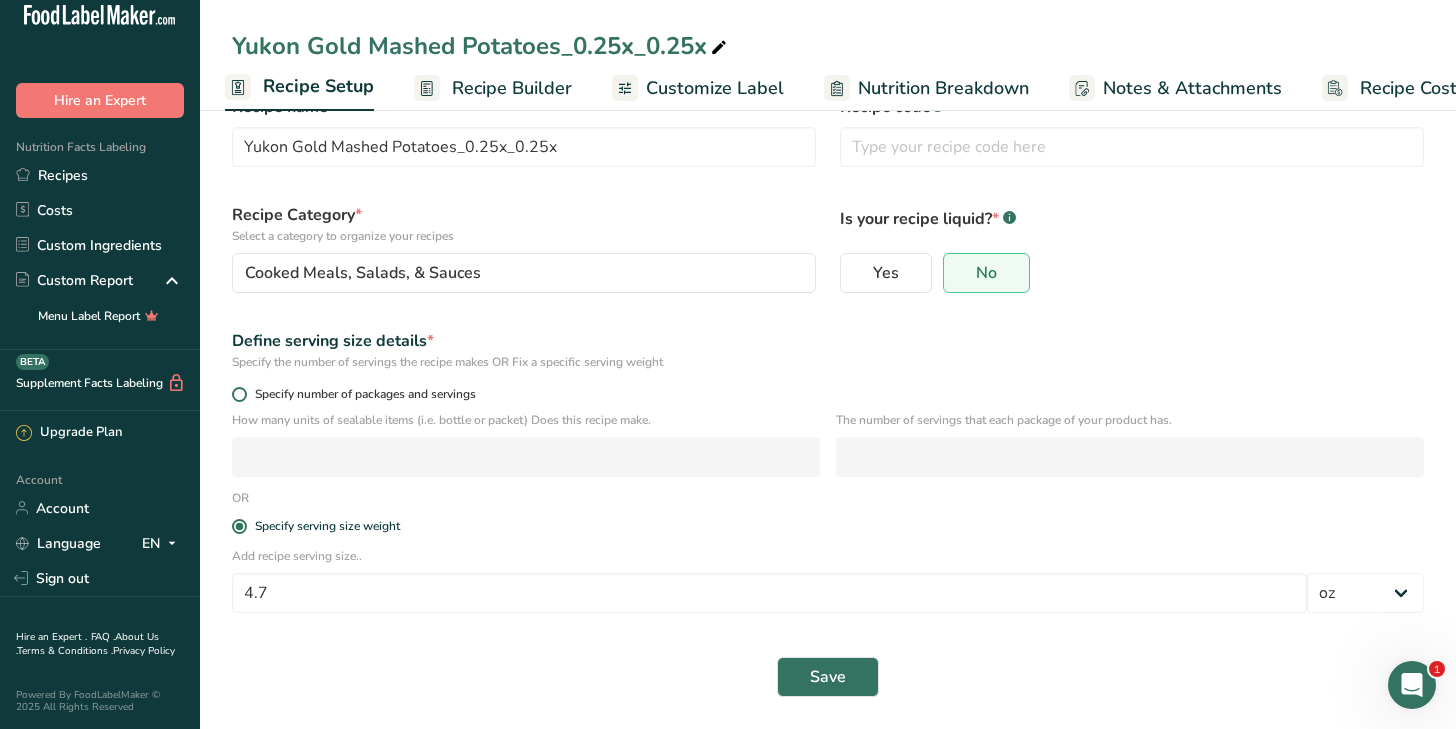 click at bounding box center [239, 394] 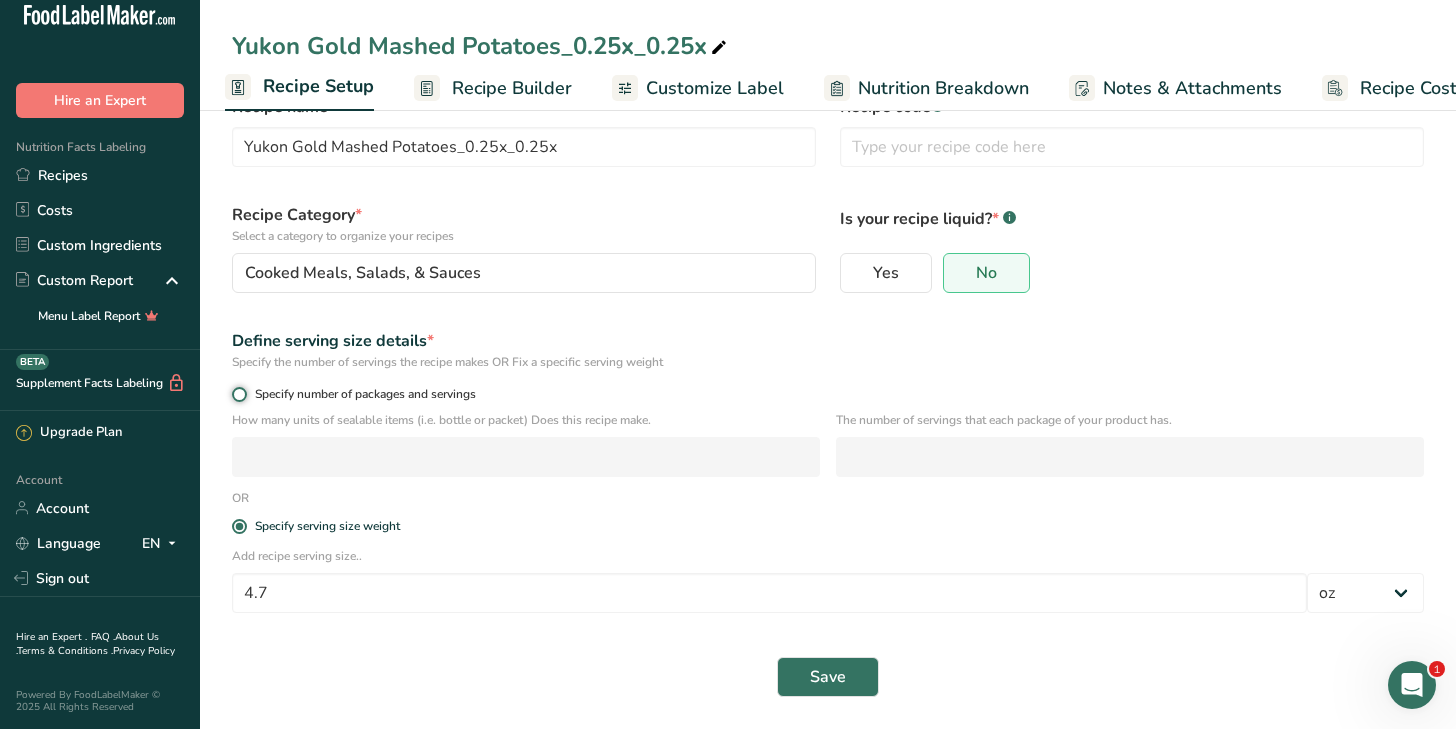 click on "Specify number of packages and servings" at bounding box center (238, 394) 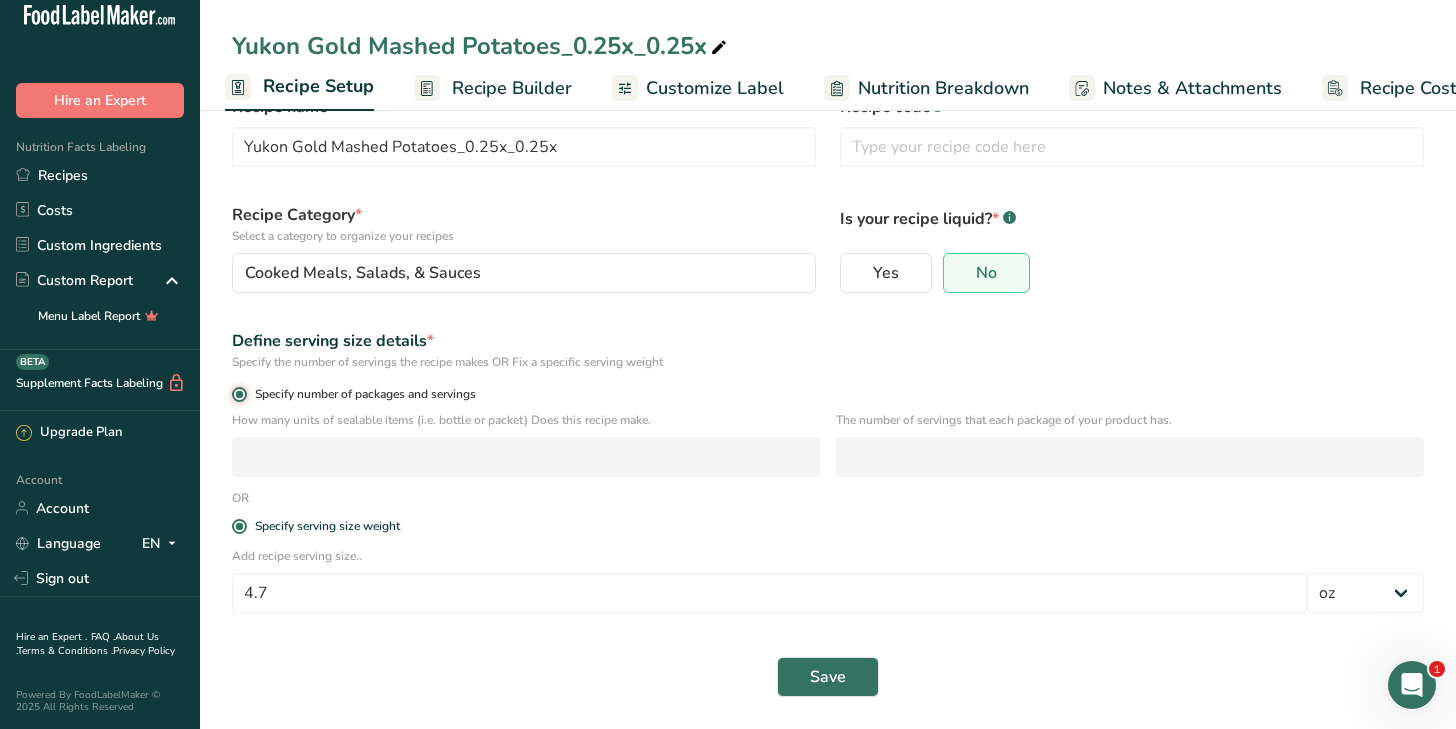 radio on "false" 